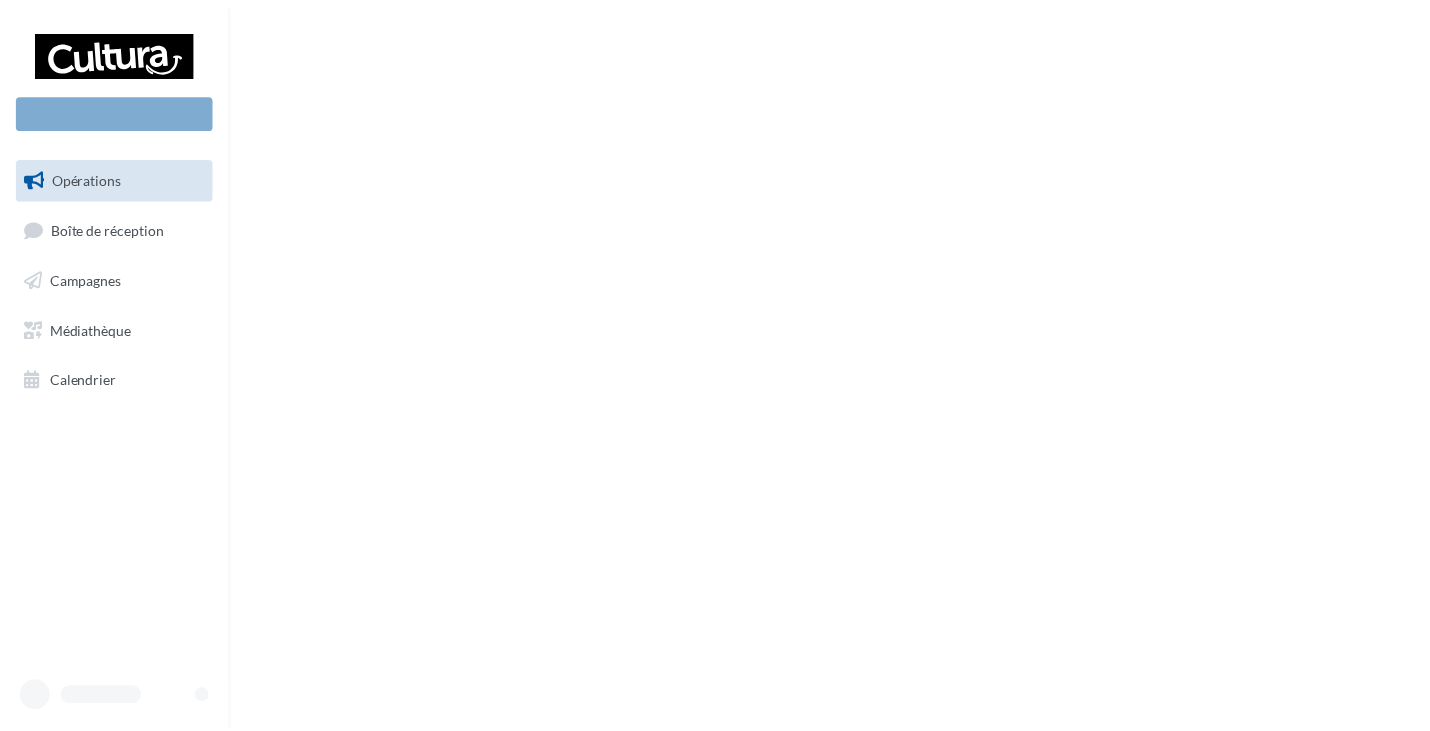 scroll, scrollTop: 0, scrollLeft: 0, axis: both 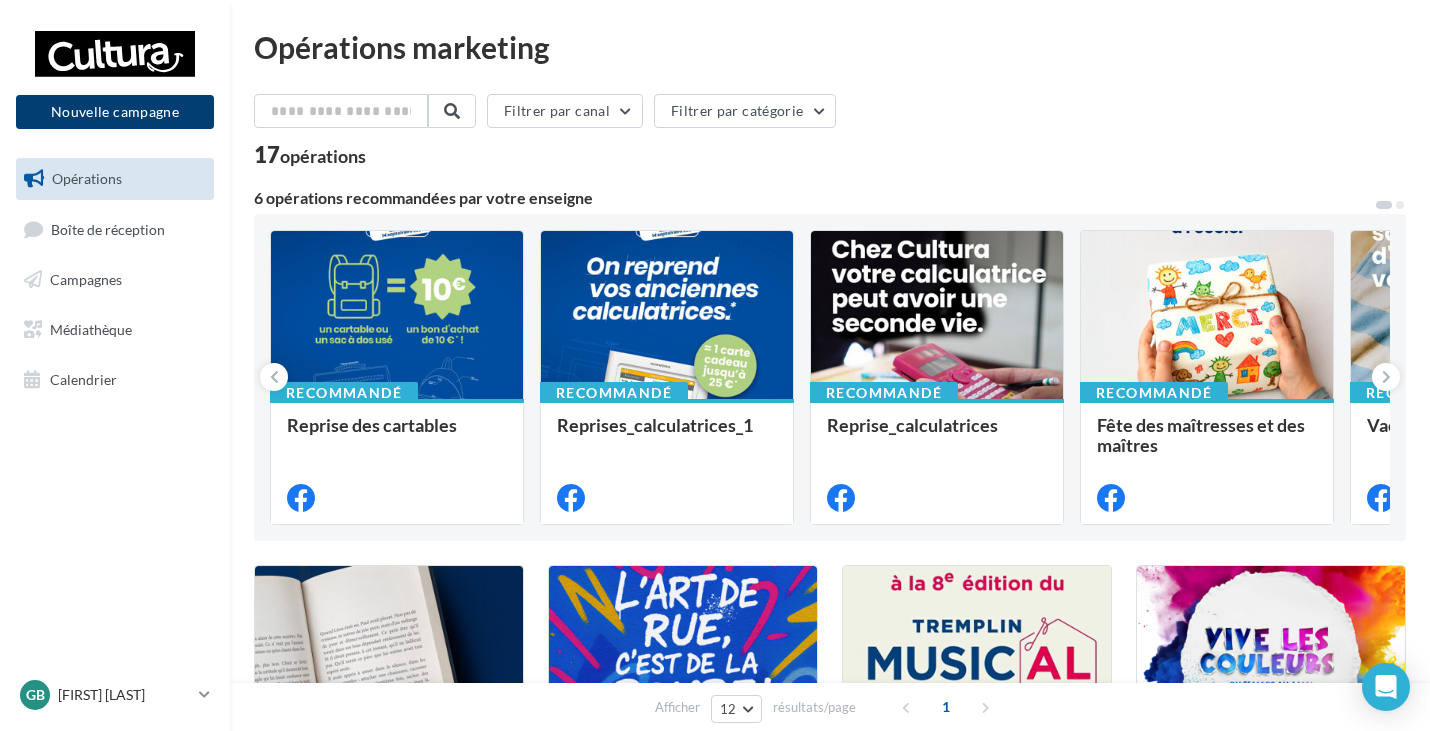 click on "Nouvelle campagne" at bounding box center [115, 112] 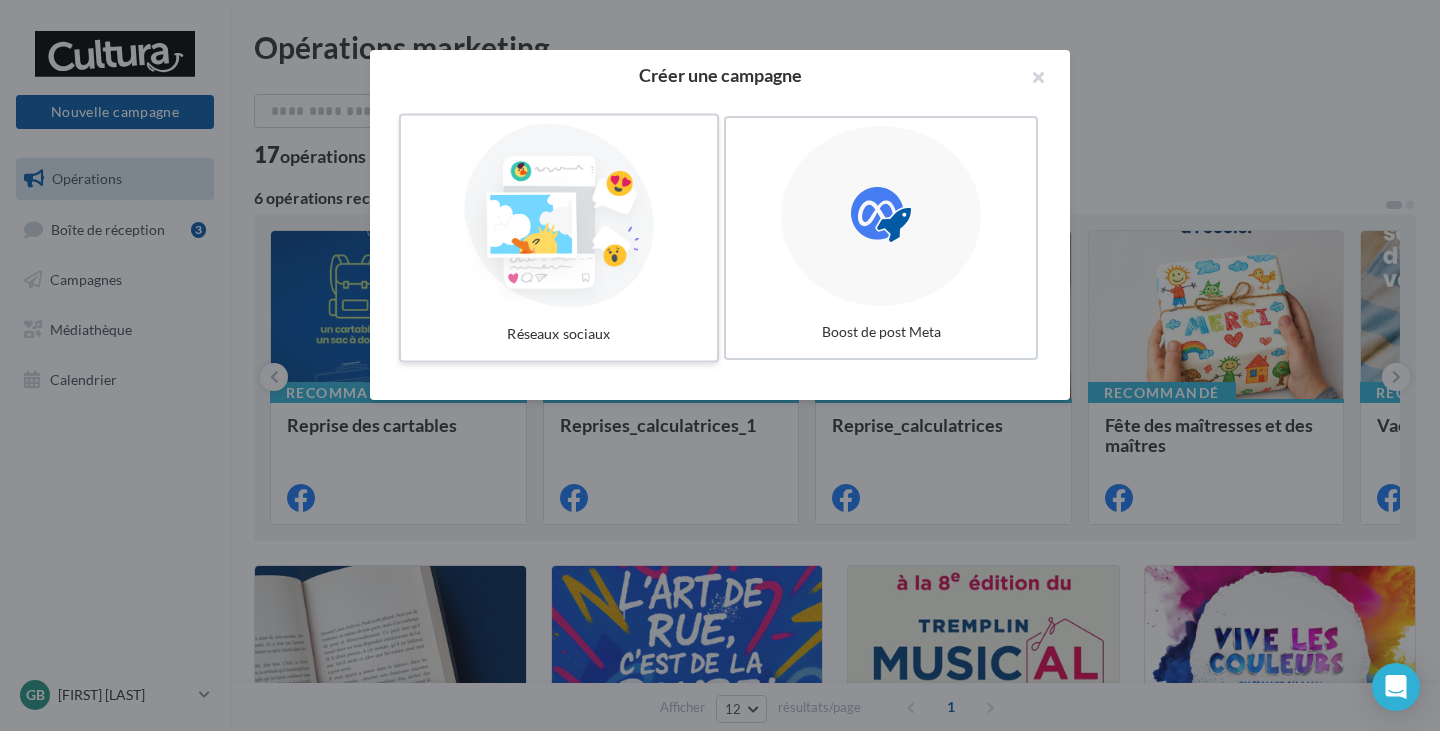 click on "Réseaux sociaux" at bounding box center [559, 238] 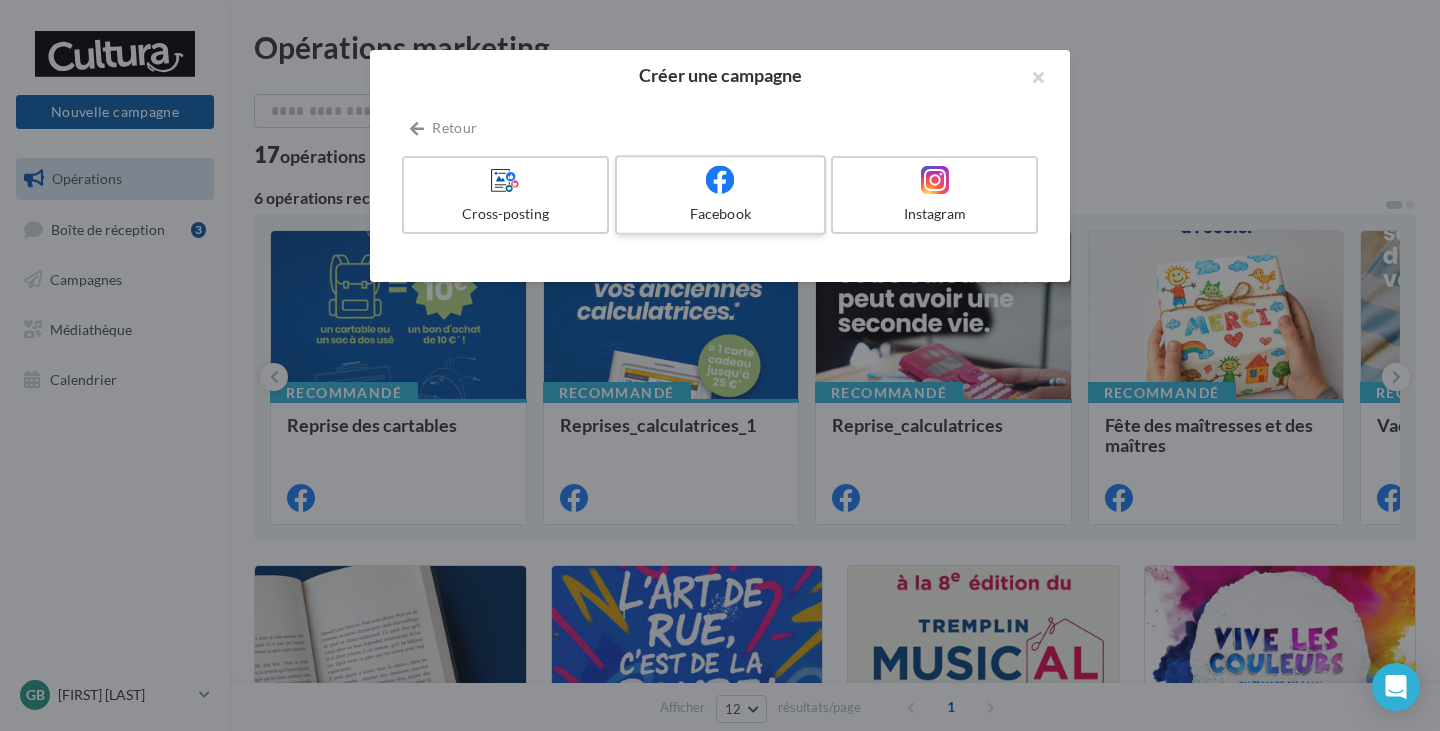 click on "Facebook" at bounding box center (720, 195) 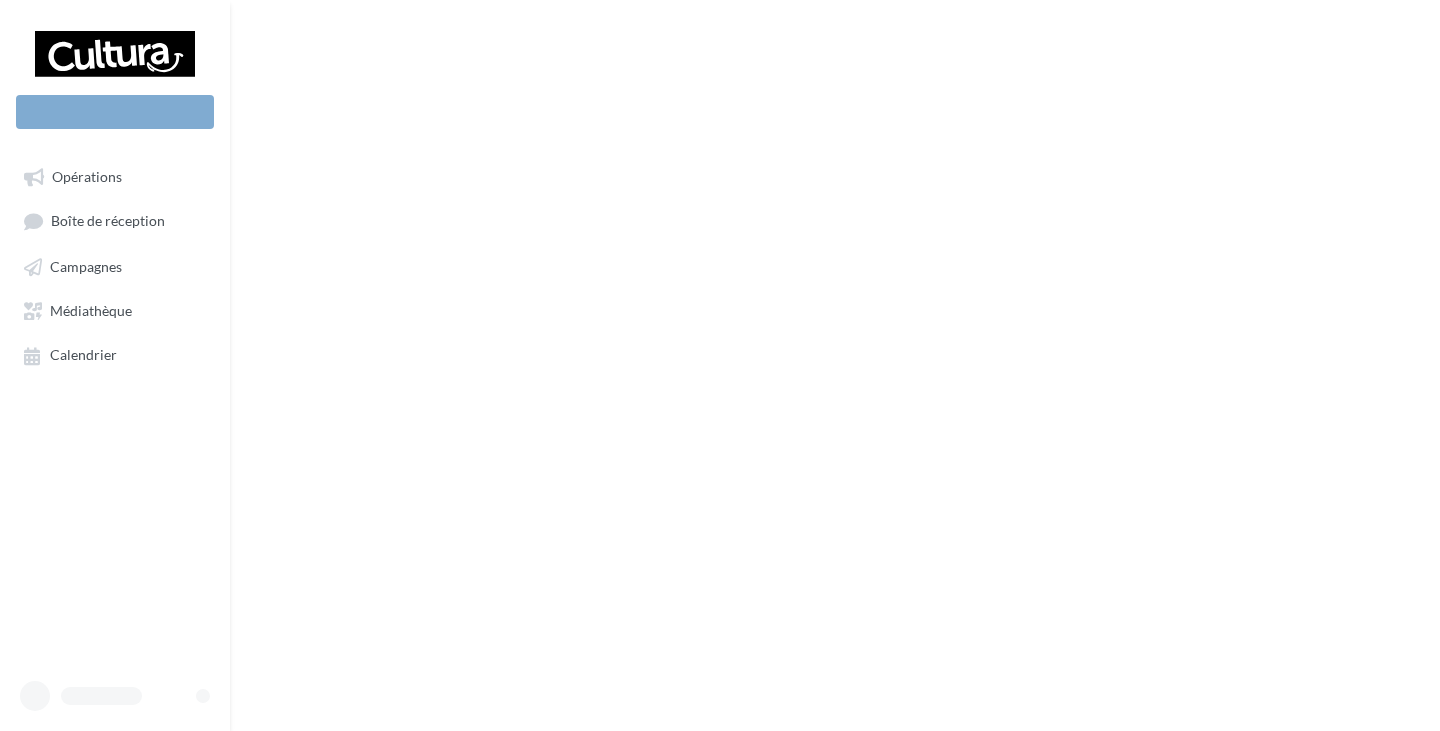 scroll, scrollTop: 0, scrollLeft: 0, axis: both 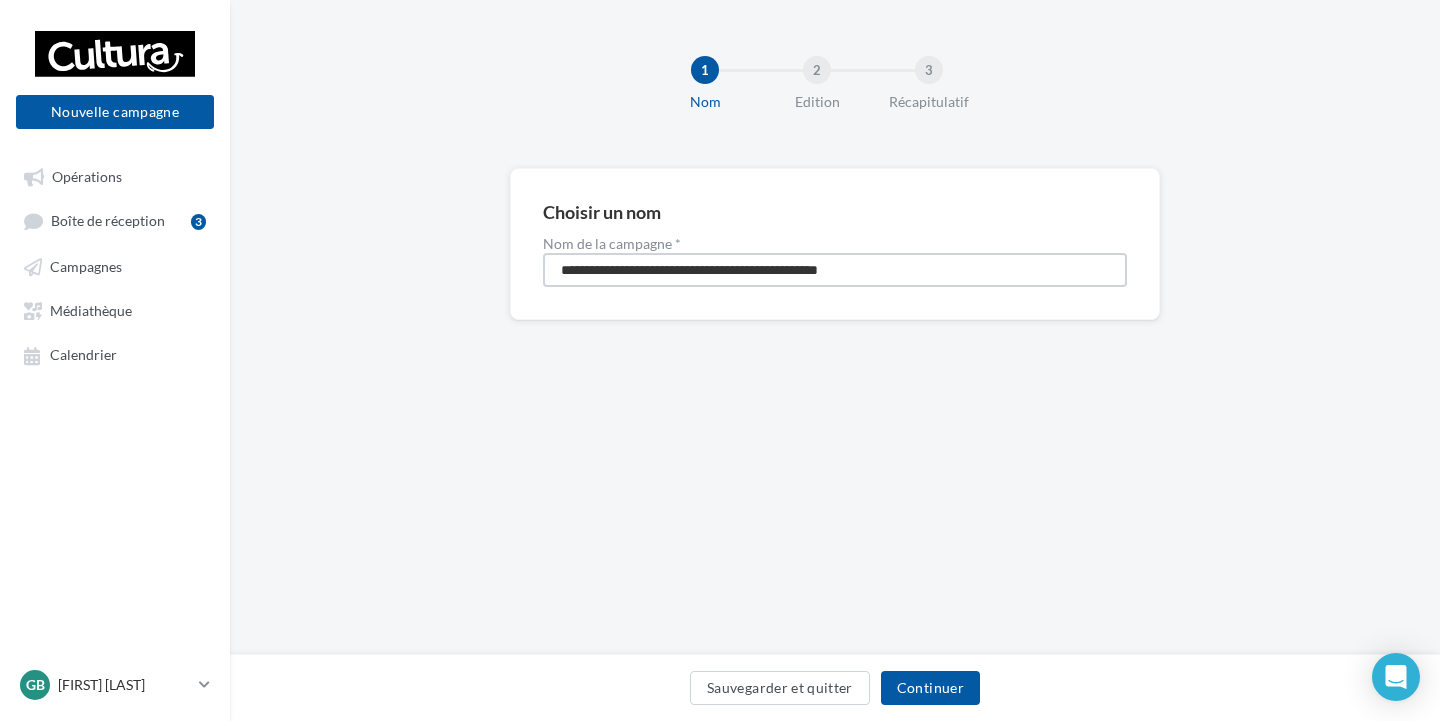 click on "**********" at bounding box center (835, 270) 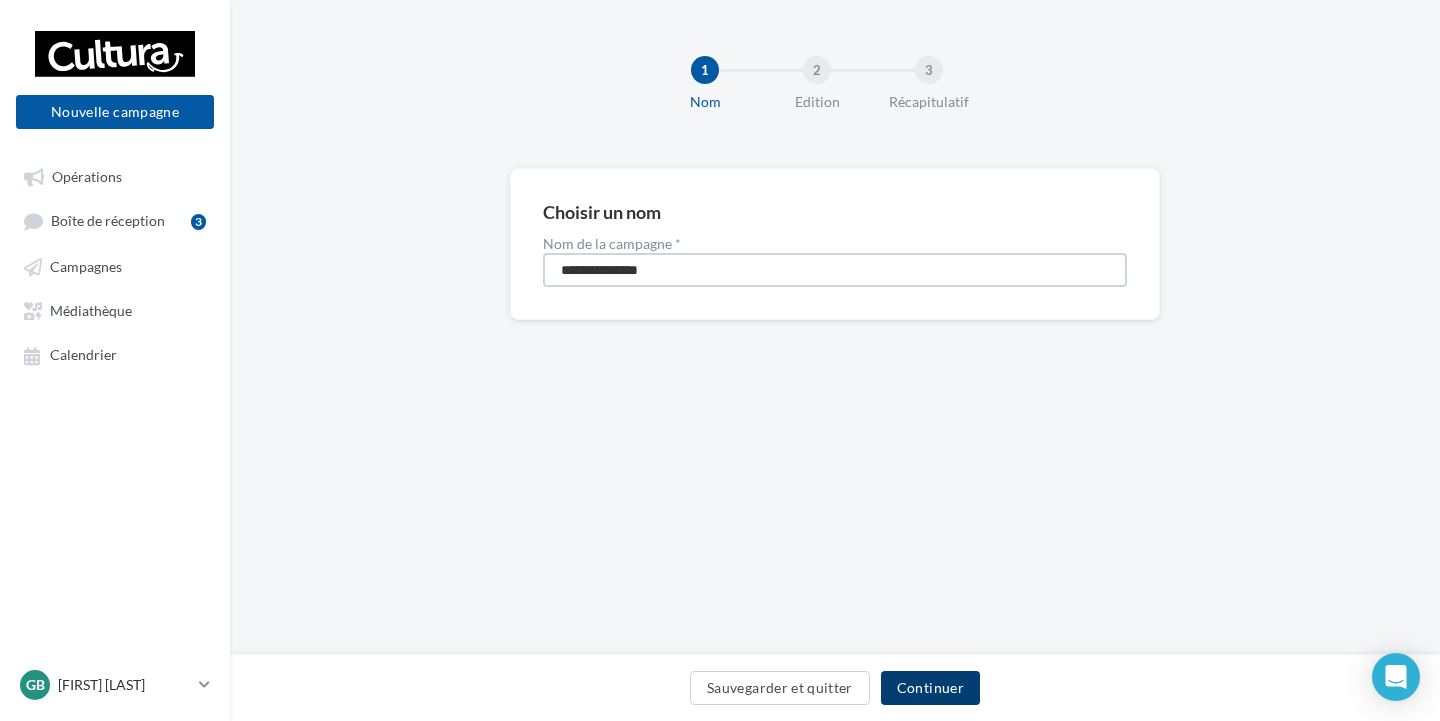 type on "**********" 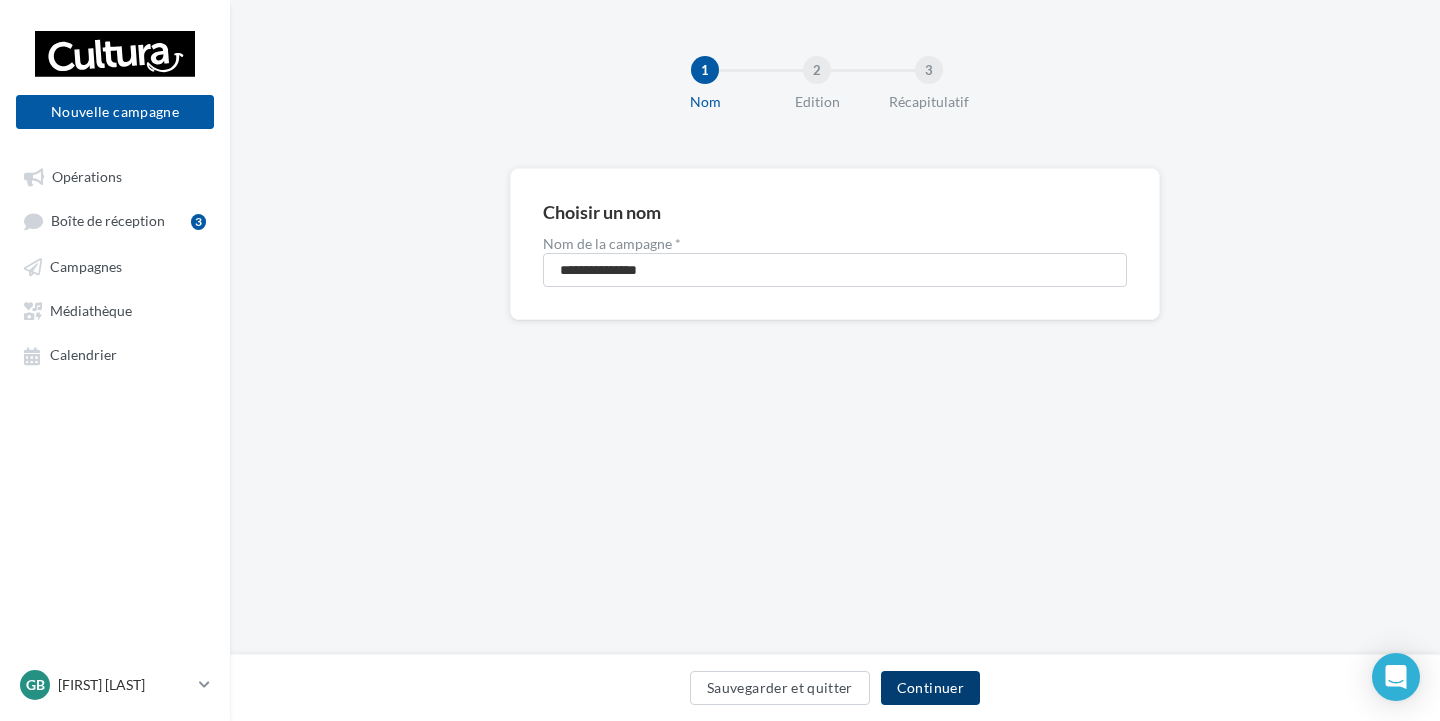 click on "Continuer" at bounding box center [930, 688] 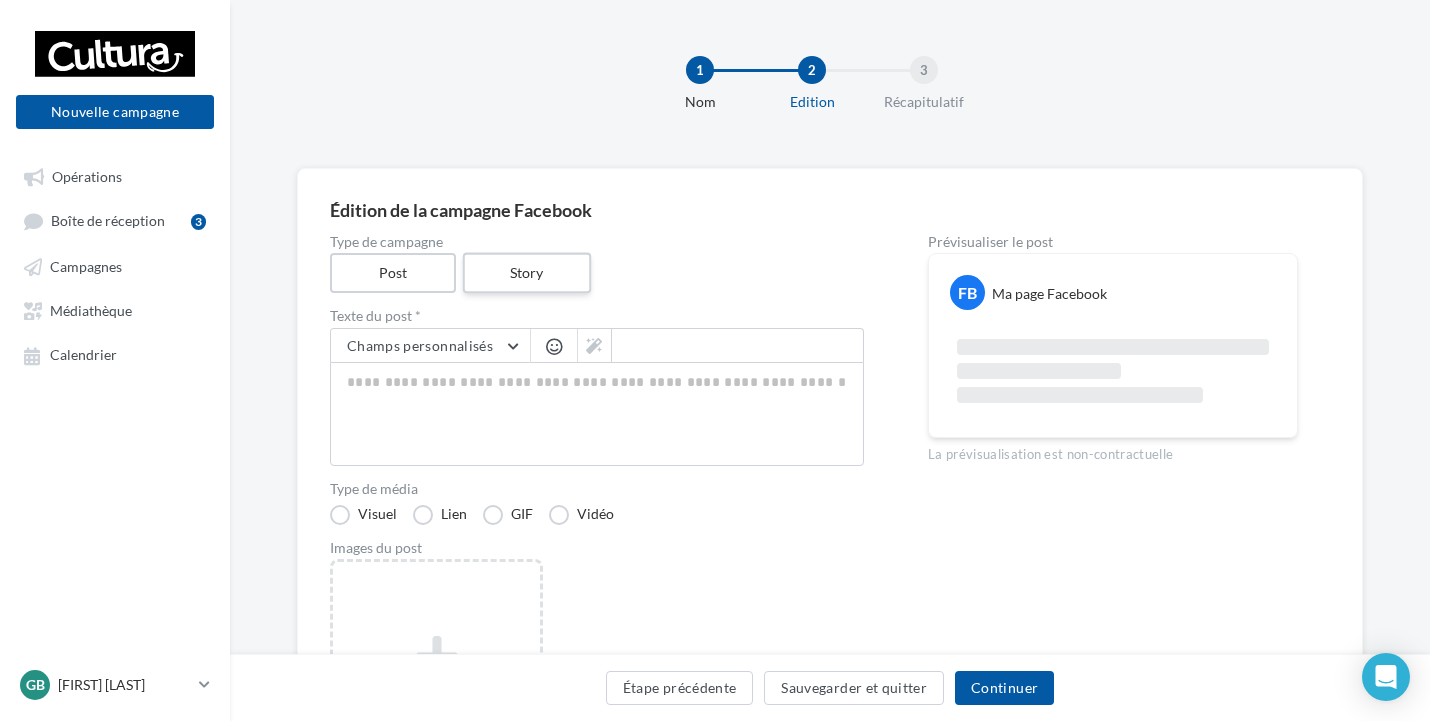click on "Story" at bounding box center (526, 273) 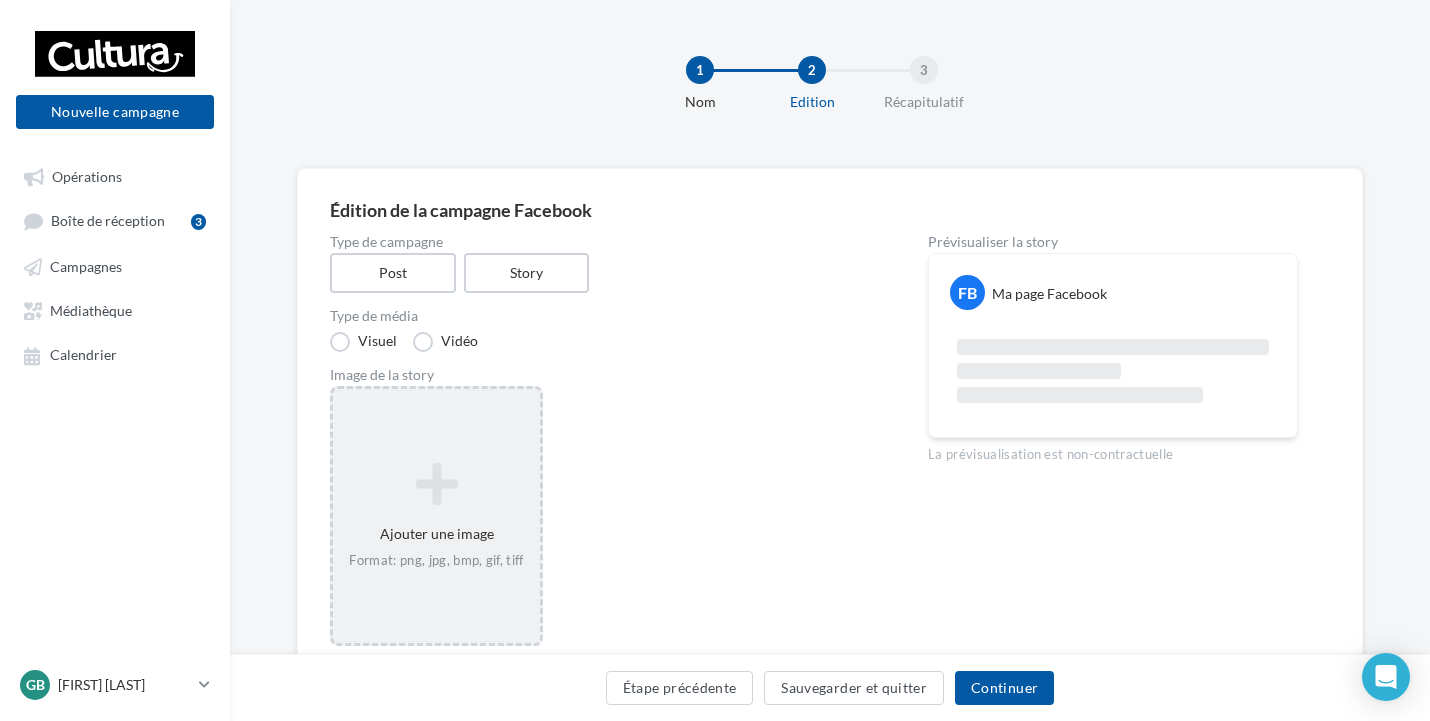 click on "Ajouter une image     Format: png, jpg, bmp, gif, tiff" at bounding box center [436, 516] 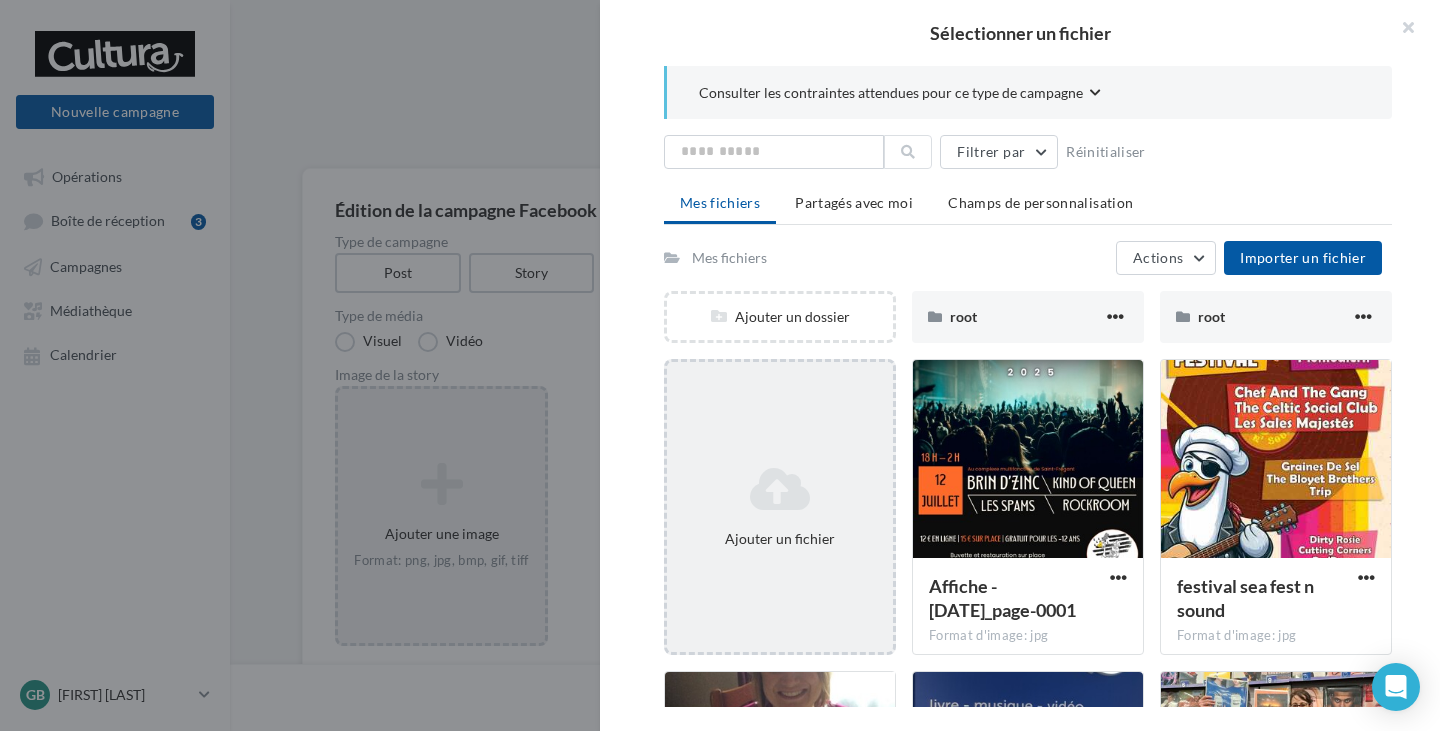 click on "Ajouter un fichier" at bounding box center [780, 317] 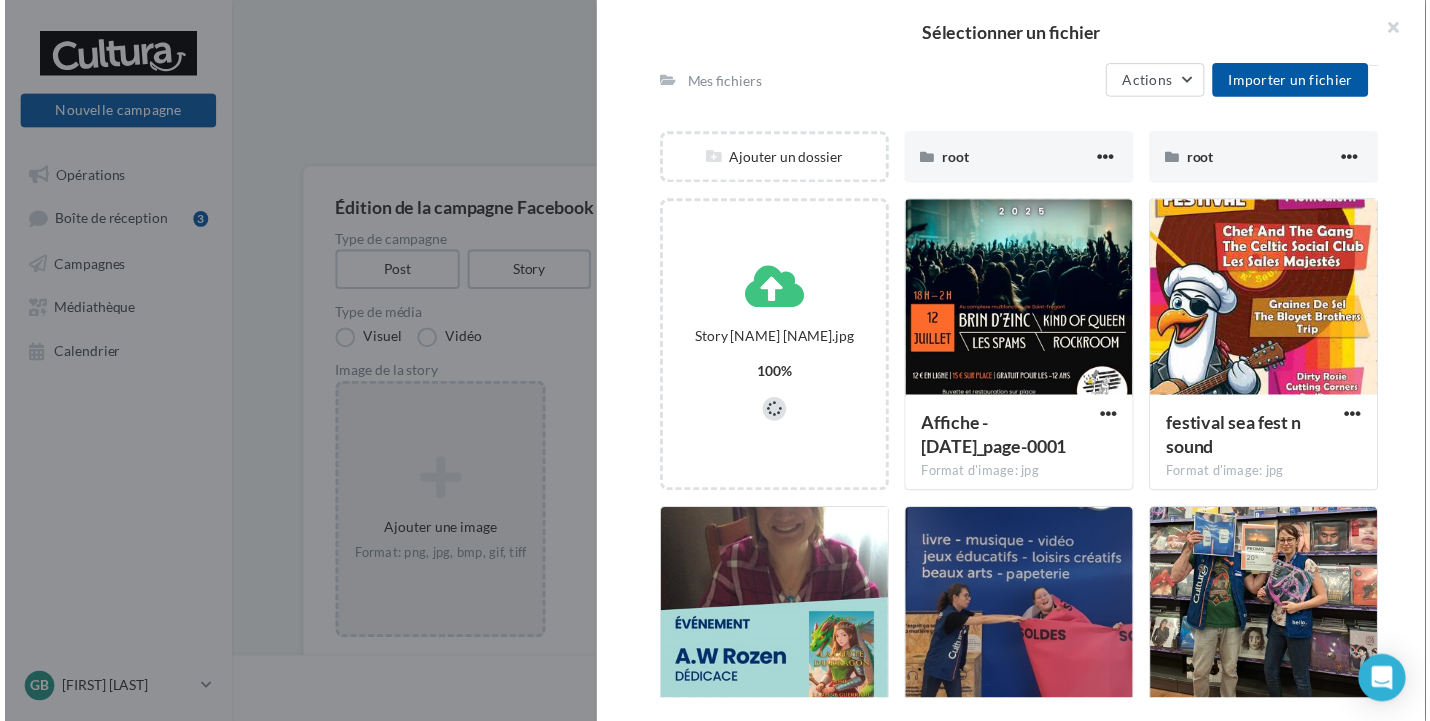 scroll, scrollTop: 276, scrollLeft: 0, axis: vertical 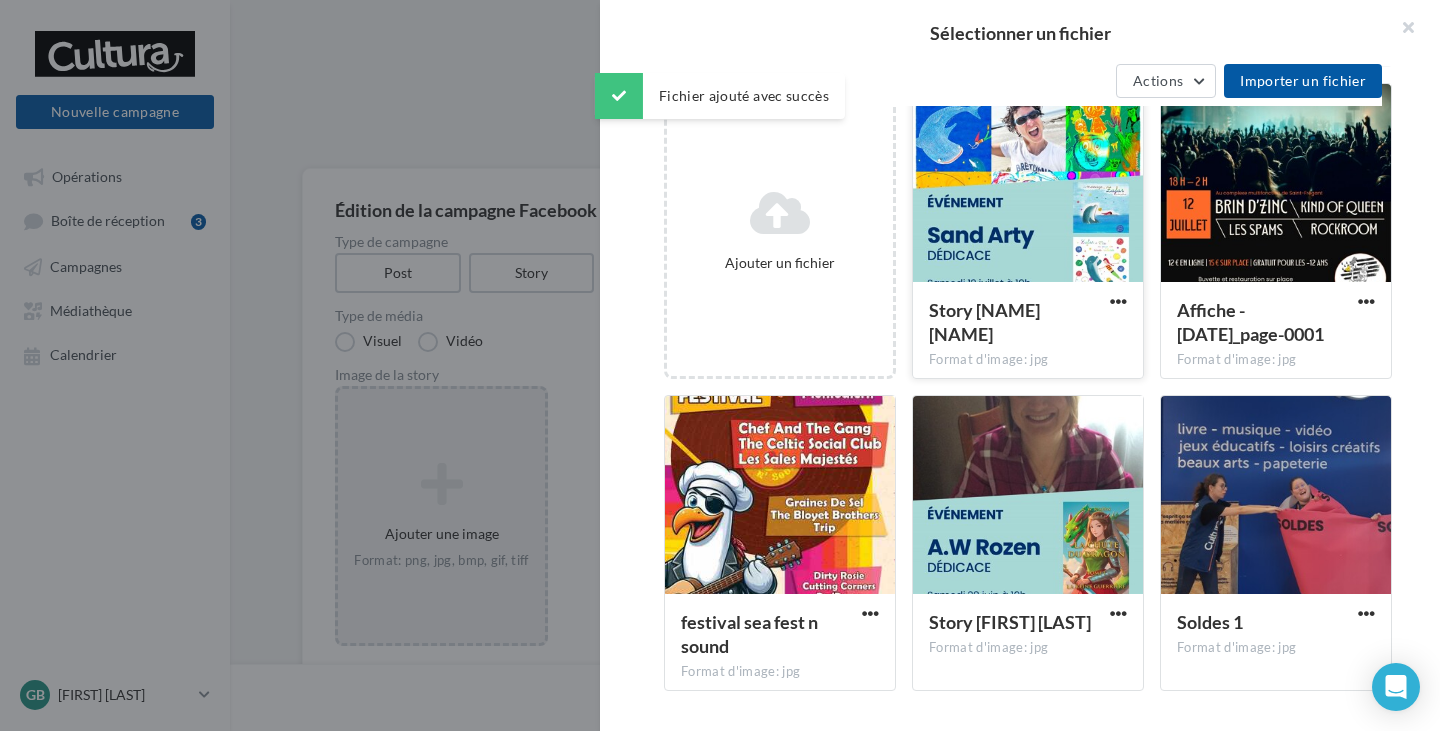 click on "Format d'image: jpg" at bounding box center [1028, 360] 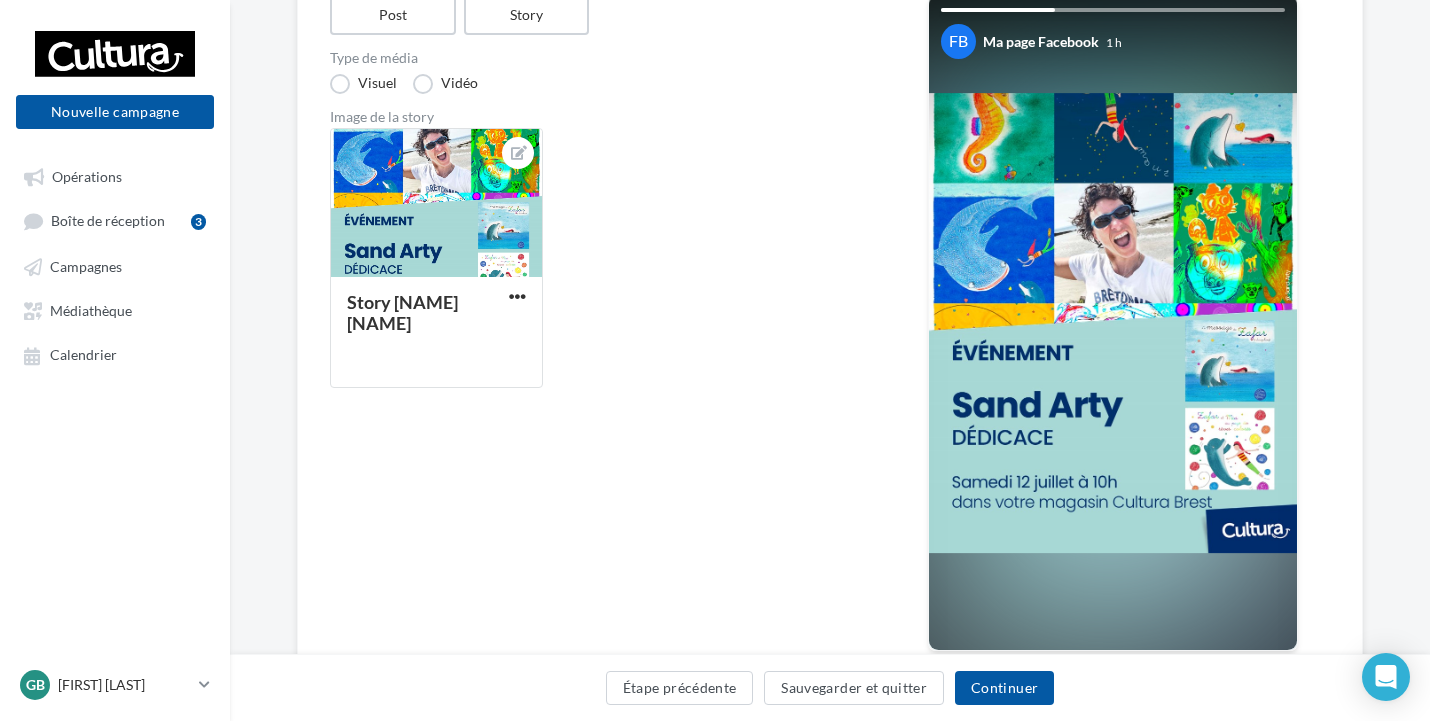 scroll, scrollTop: 300, scrollLeft: 0, axis: vertical 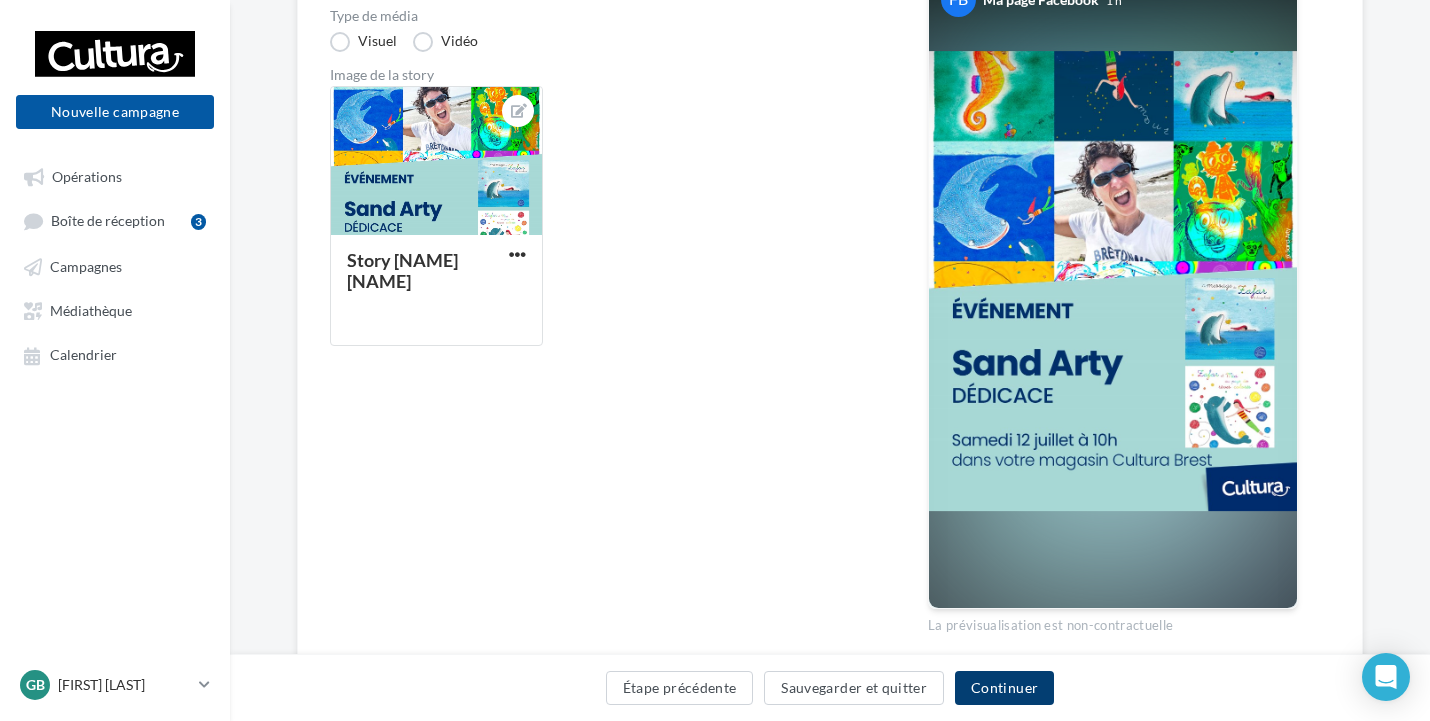 click on "Continuer" at bounding box center (1004, 688) 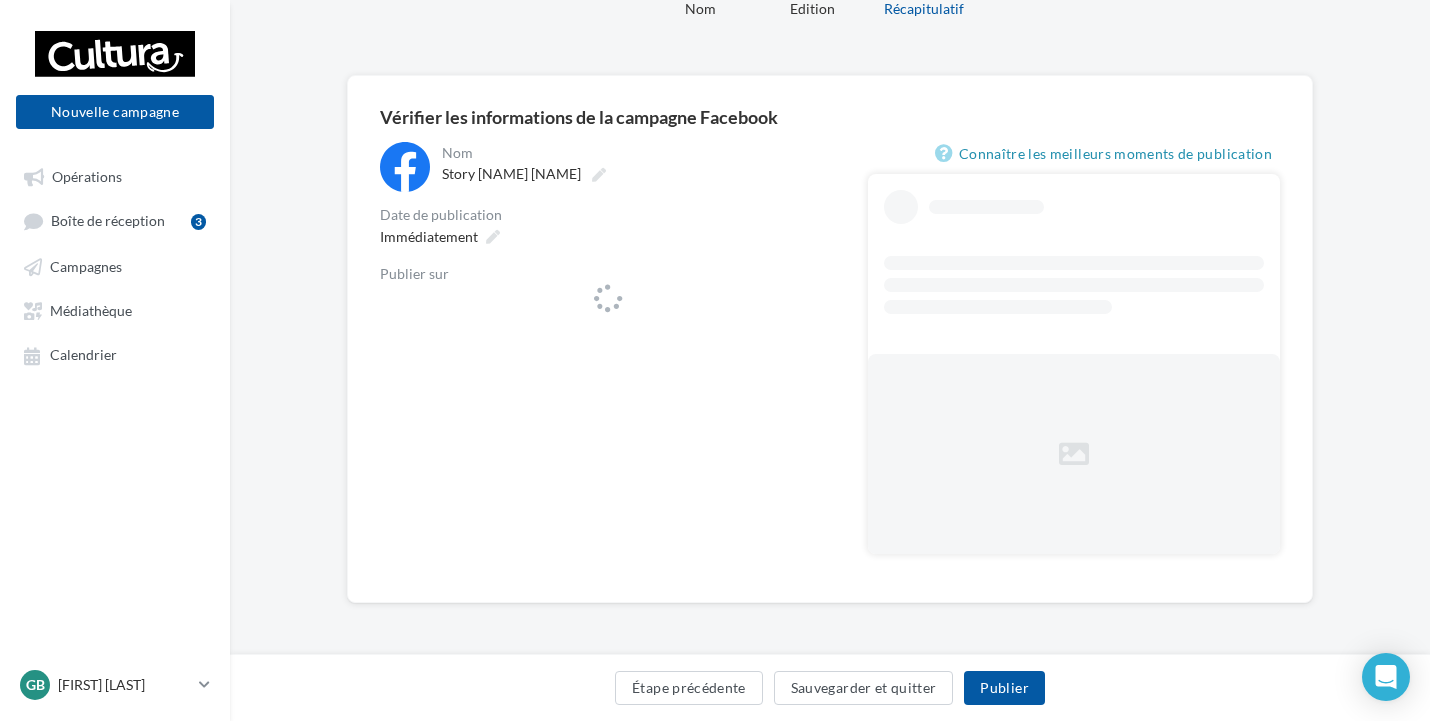 scroll, scrollTop: 93, scrollLeft: 0, axis: vertical 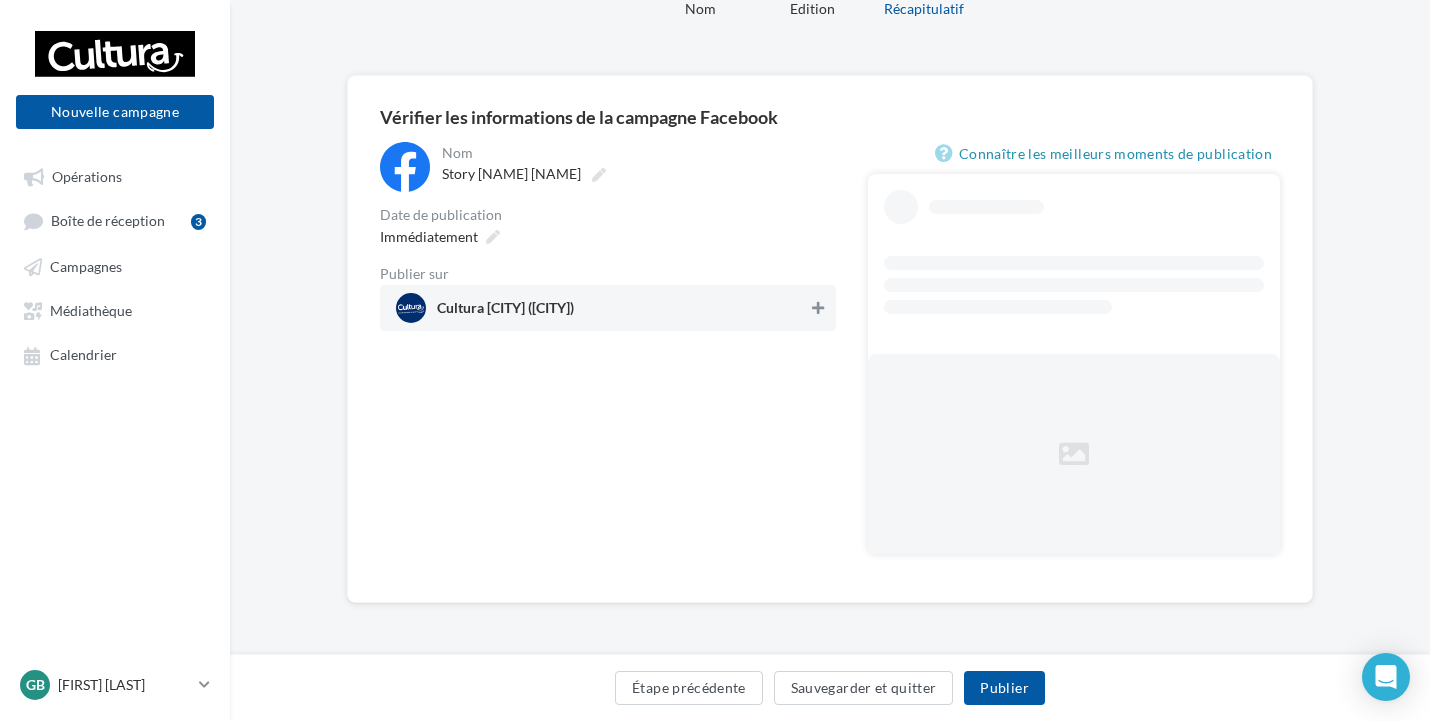 click at bounding box center (818, 308) 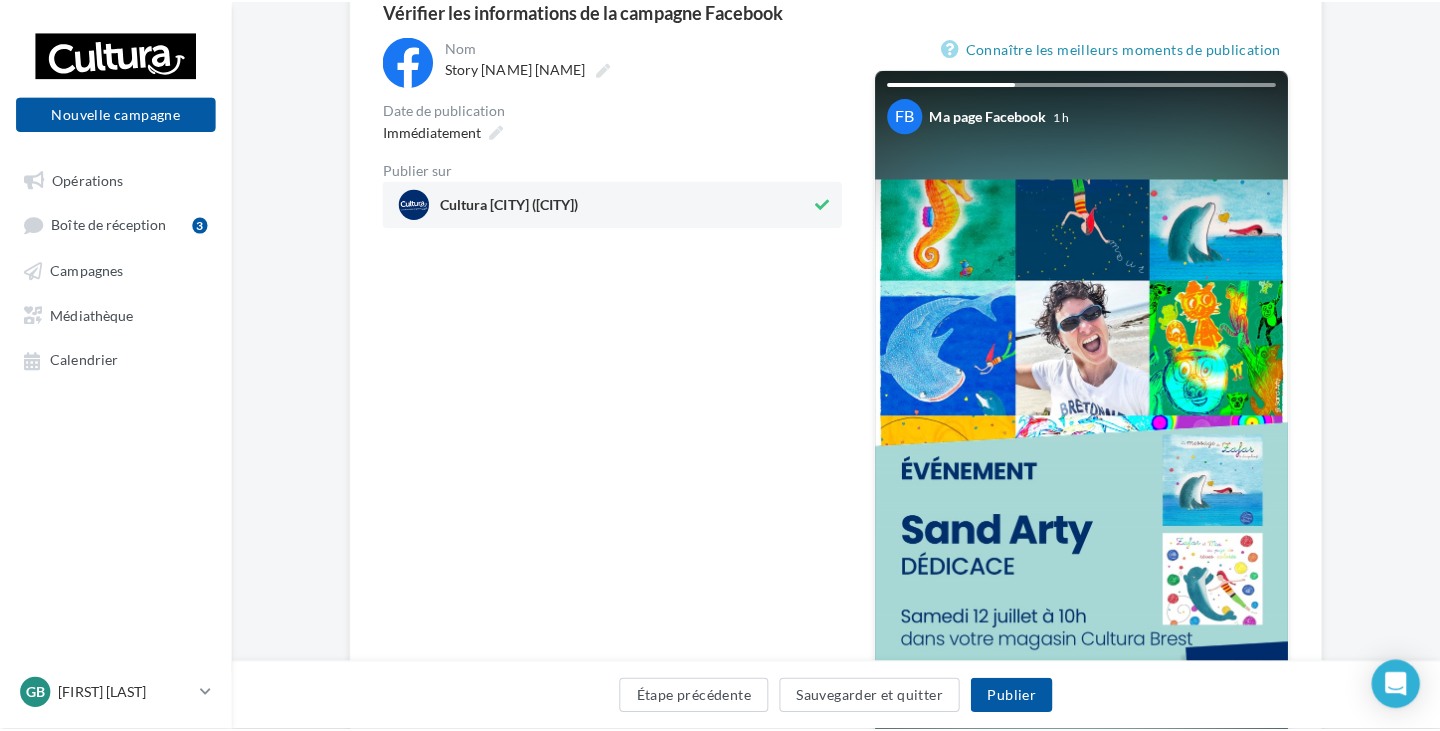 scroll, scrollTop: 300, scrollLeft: 0, axis: vertical 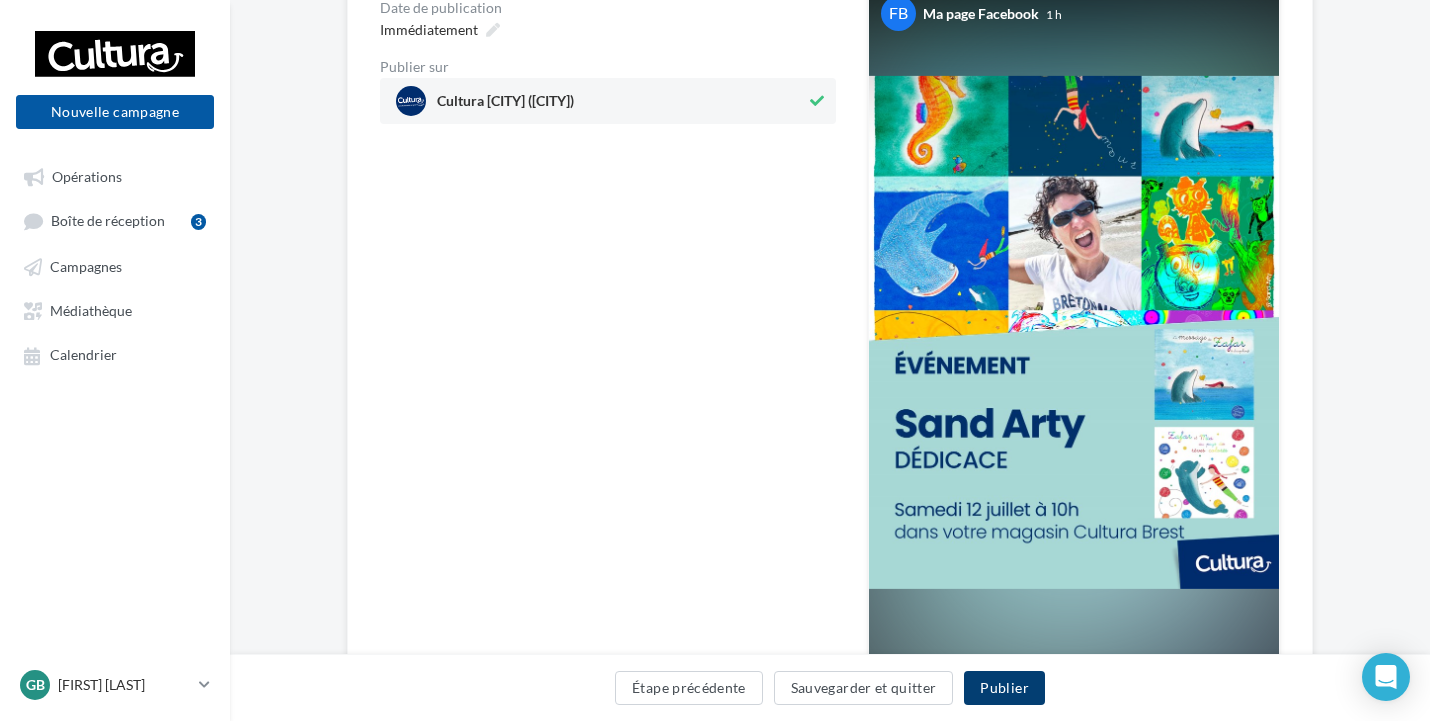 click on "Publier" at bounding box center (1004, 688) 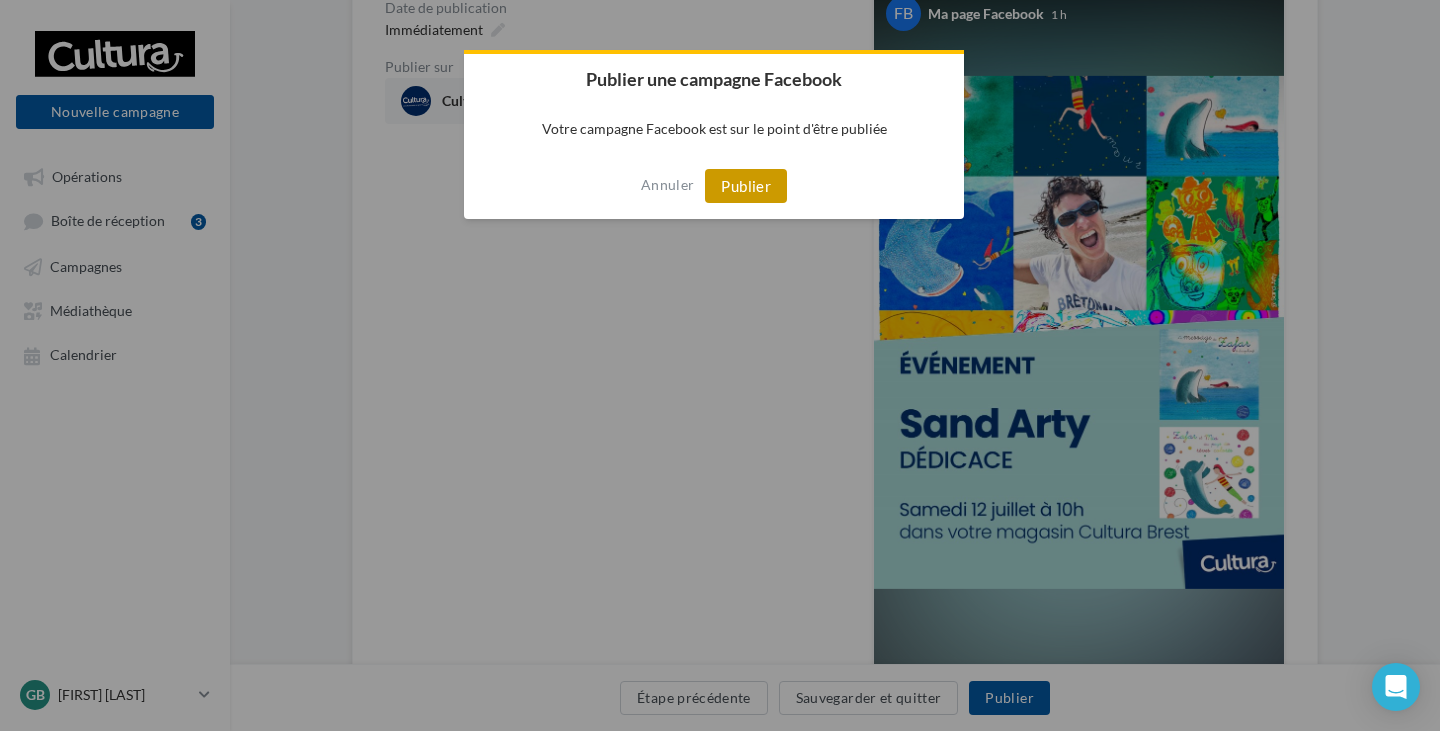 click on "Publier" at bounding box center (746, 186) 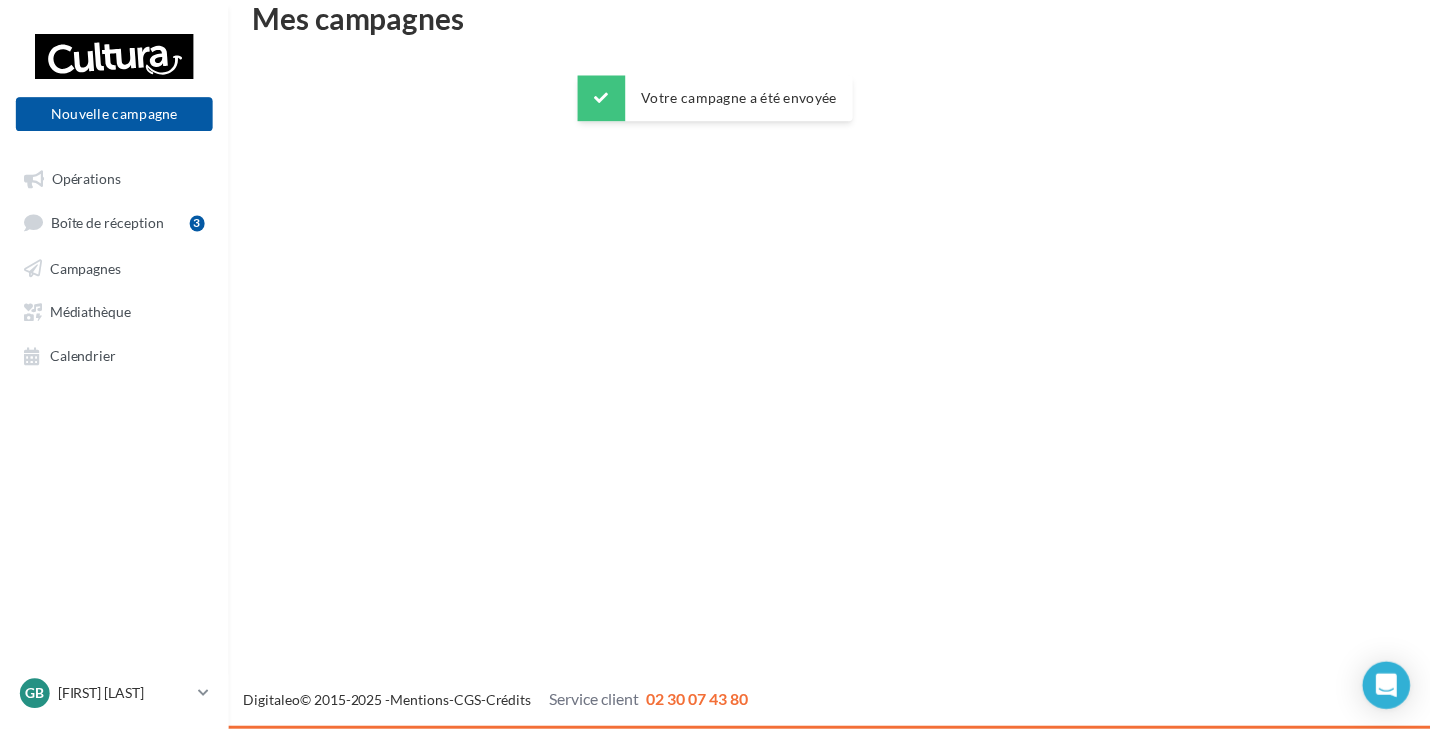 scroll, scrollTop: 32, scrollLeft: 0, axis: vertical 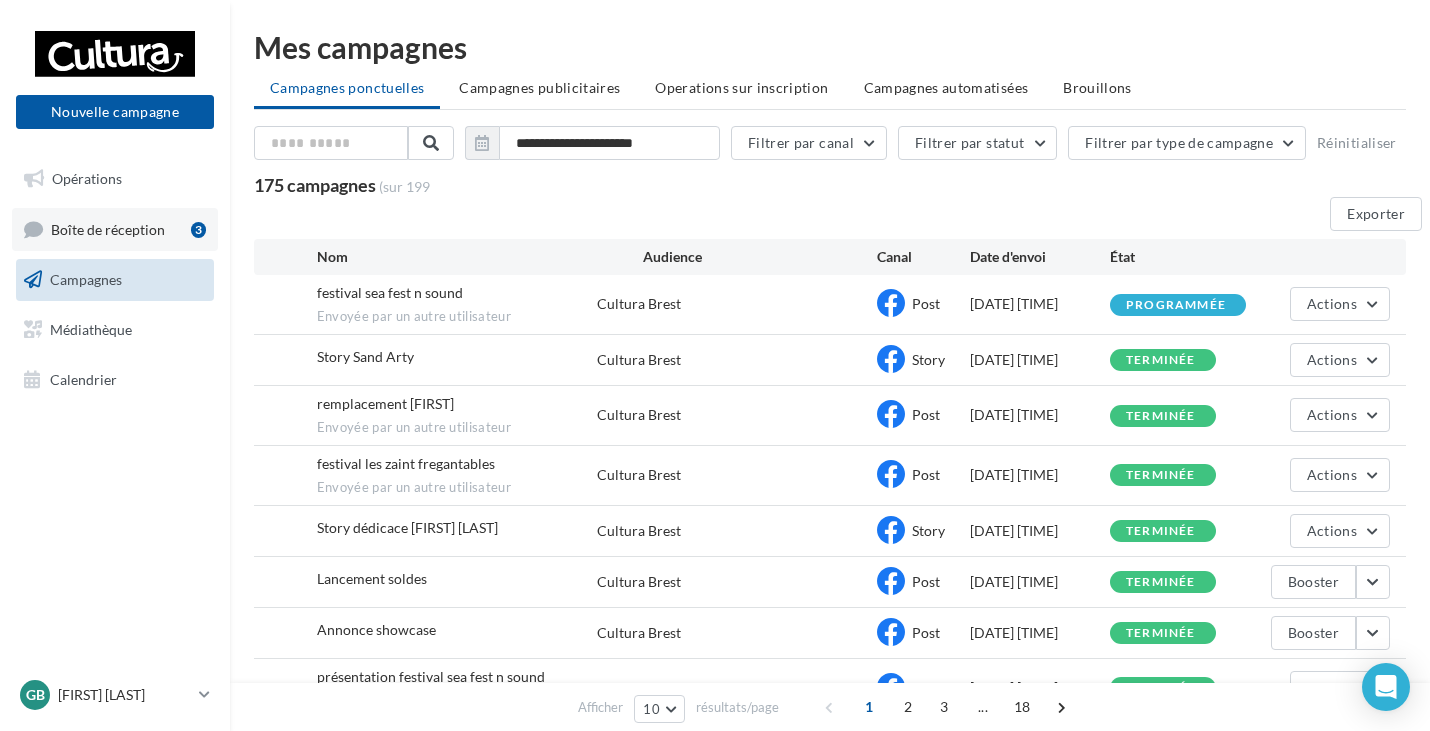 click on "Boîte de réception" at bounding box center (108, 228) 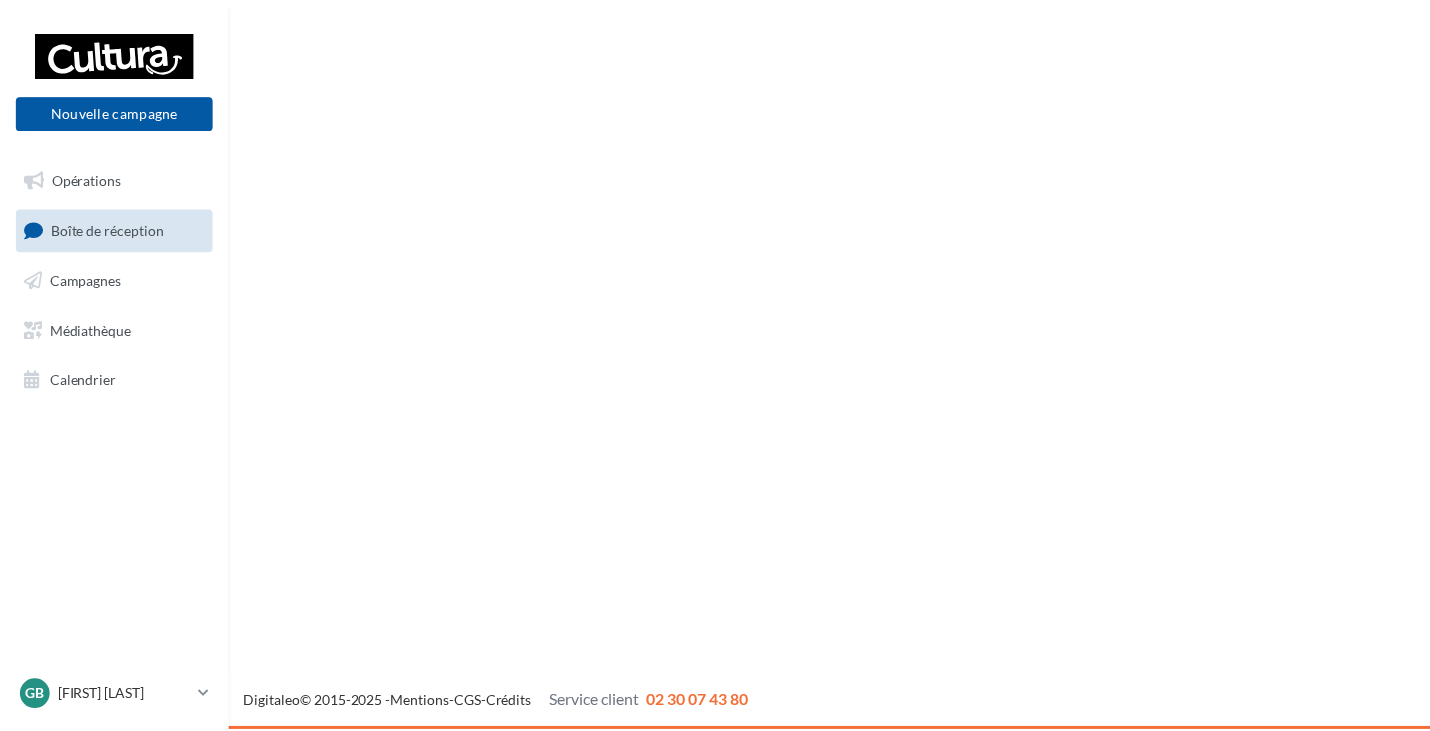 scroll, scrollTop: 0, scrollLeft: 0, axis: both 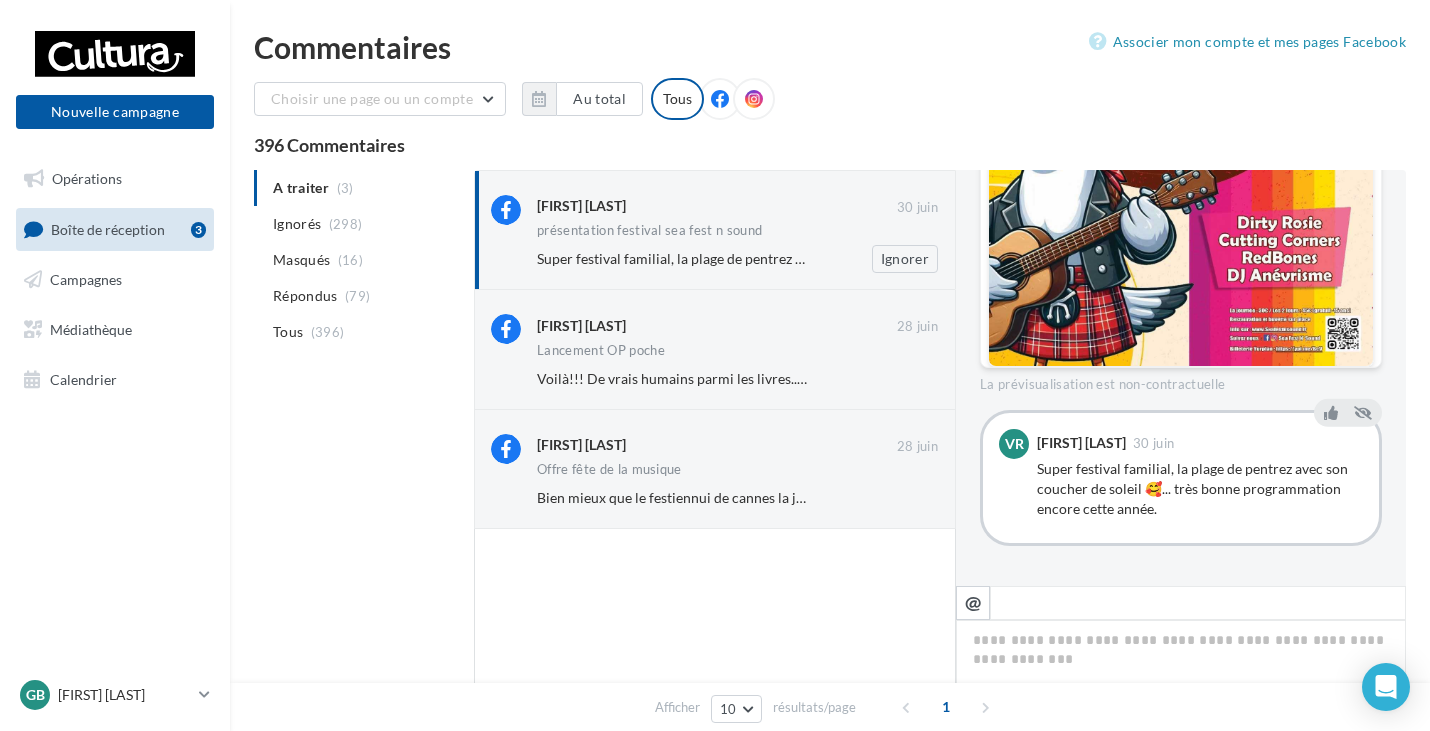 click on "Super festival familial,   la plage de pentrez avec son coucher de soleil 🥰... très bonne programmation encore cette année." at bounding box center (907, 258) 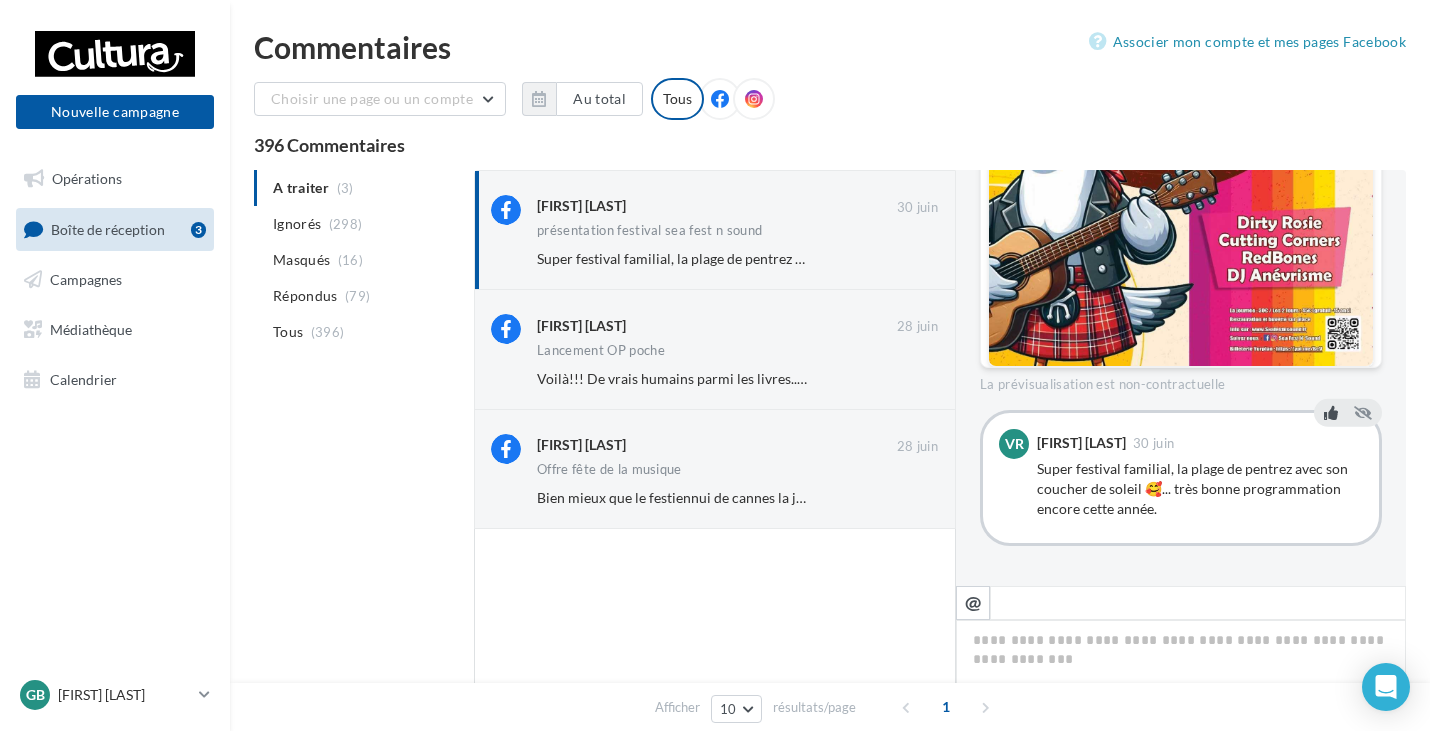 click at bounding box center [1331, 413] 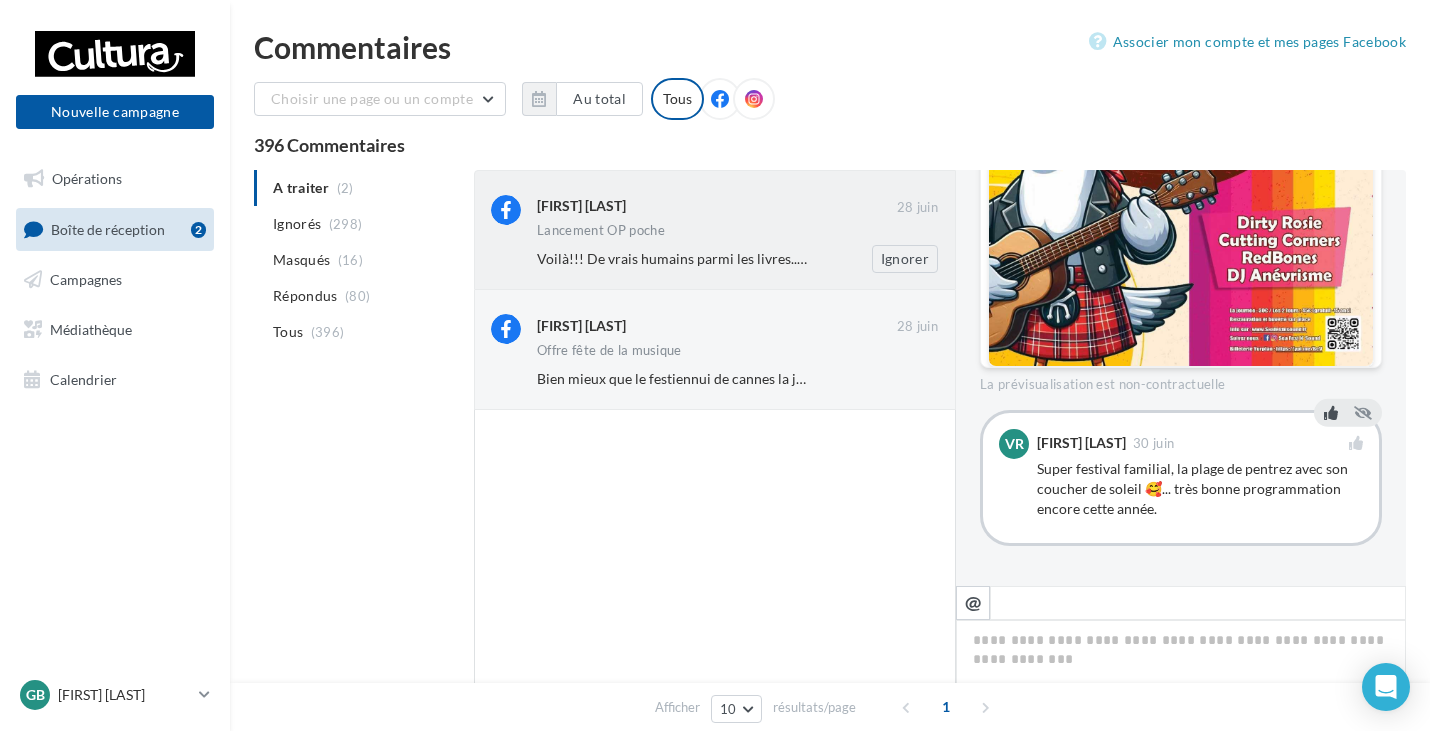click on "Voilà!!! De vrais humains parmi les livres..!!!..❤" at bounding box center [684, 258] 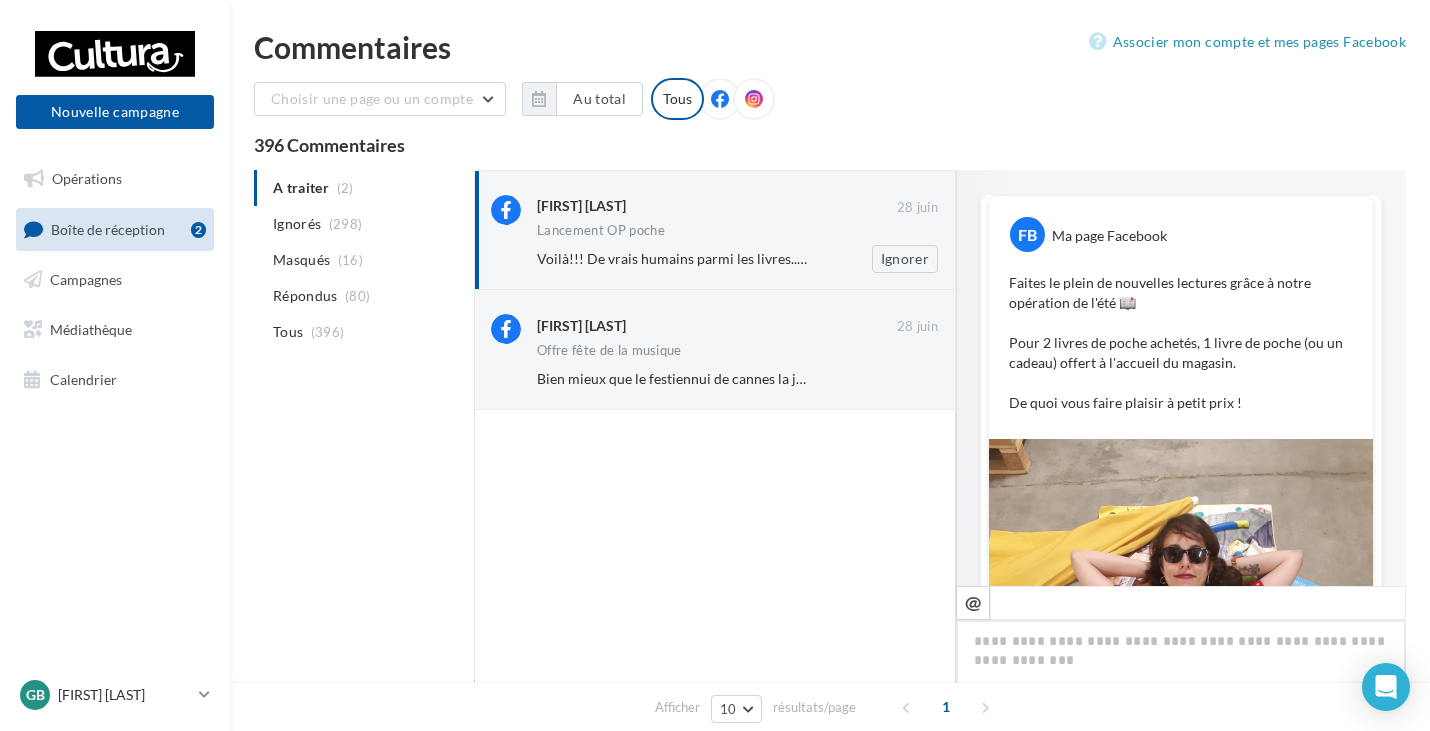 scroll, scrollTop: 545, scrollLeft: 0, axis: vertical 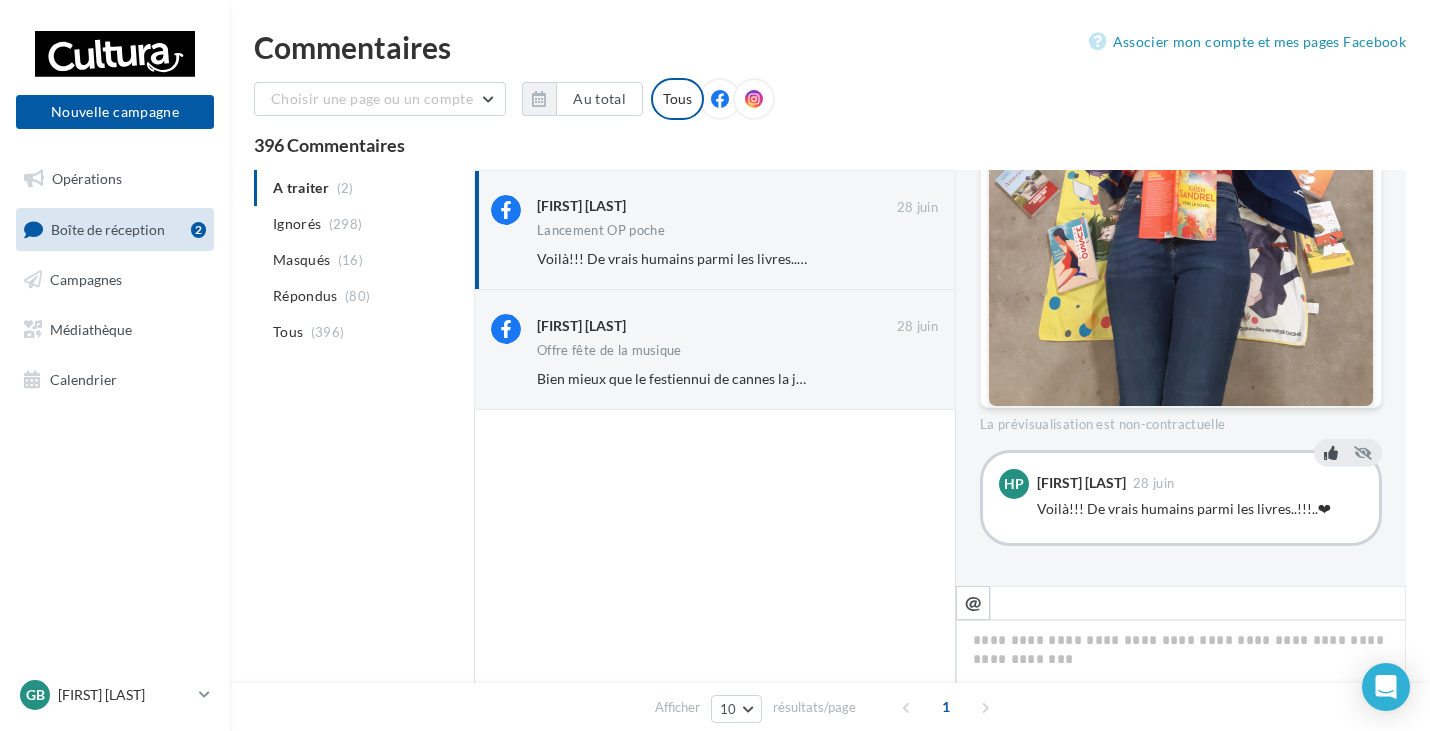 click at bounding box center (1331, 453) 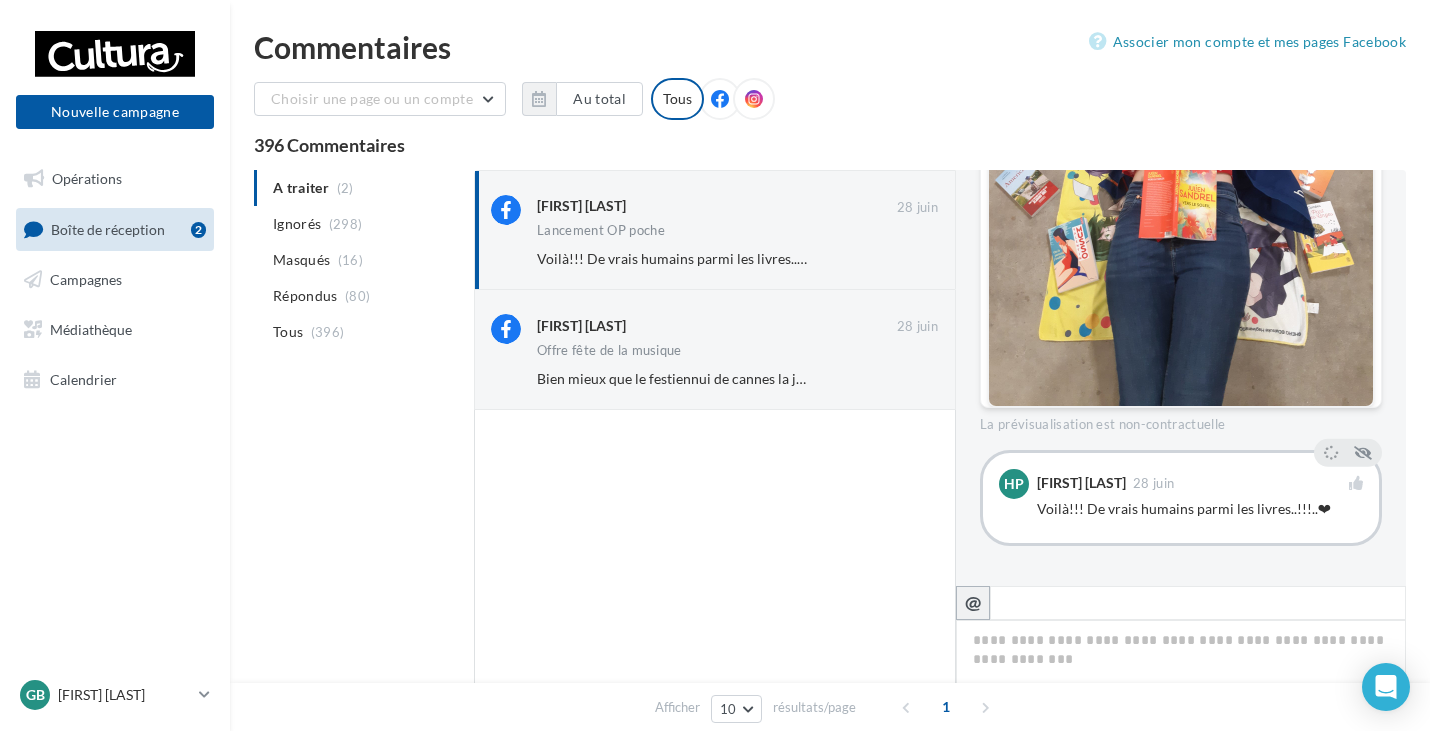 click on "@" at bounding box center [973, 603] 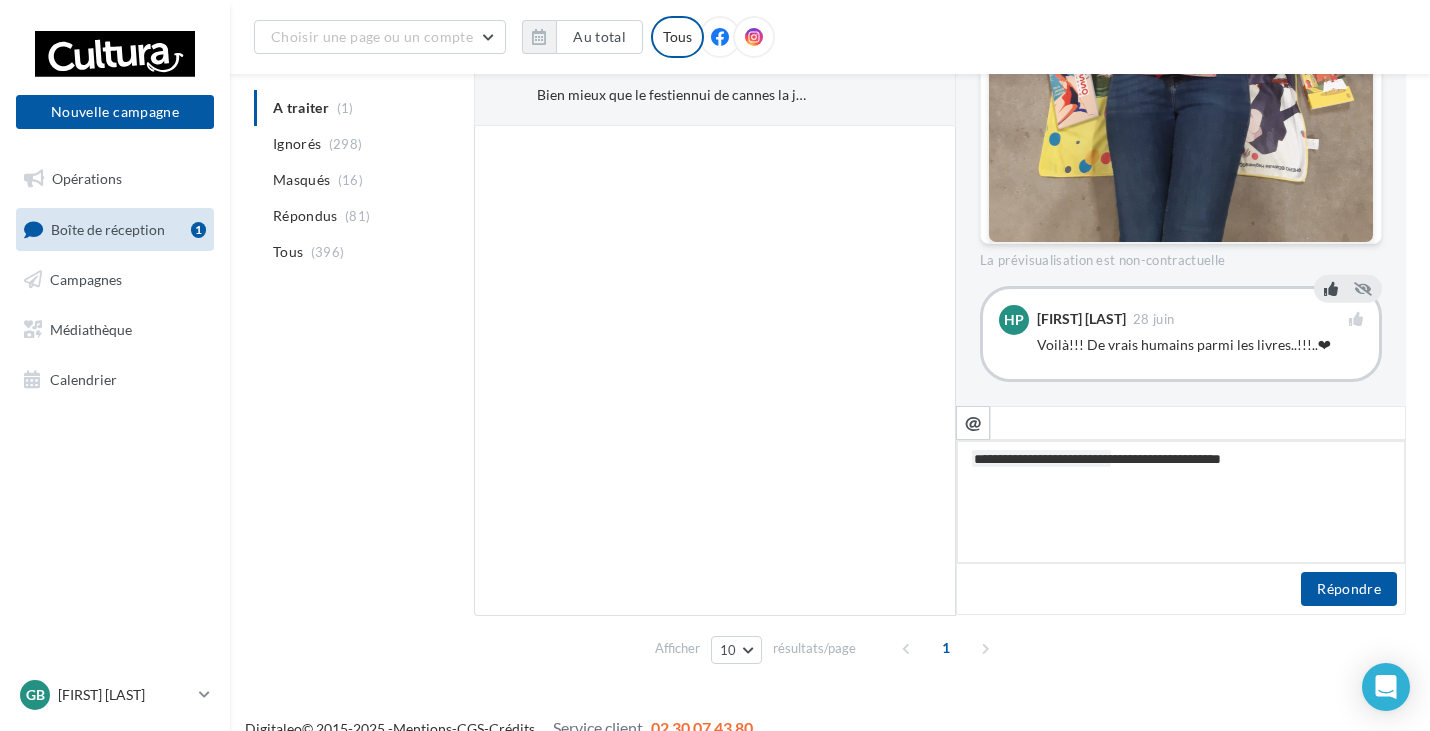 scroll, scrollTop: 200, scrollLeft: 0, axis: vertical 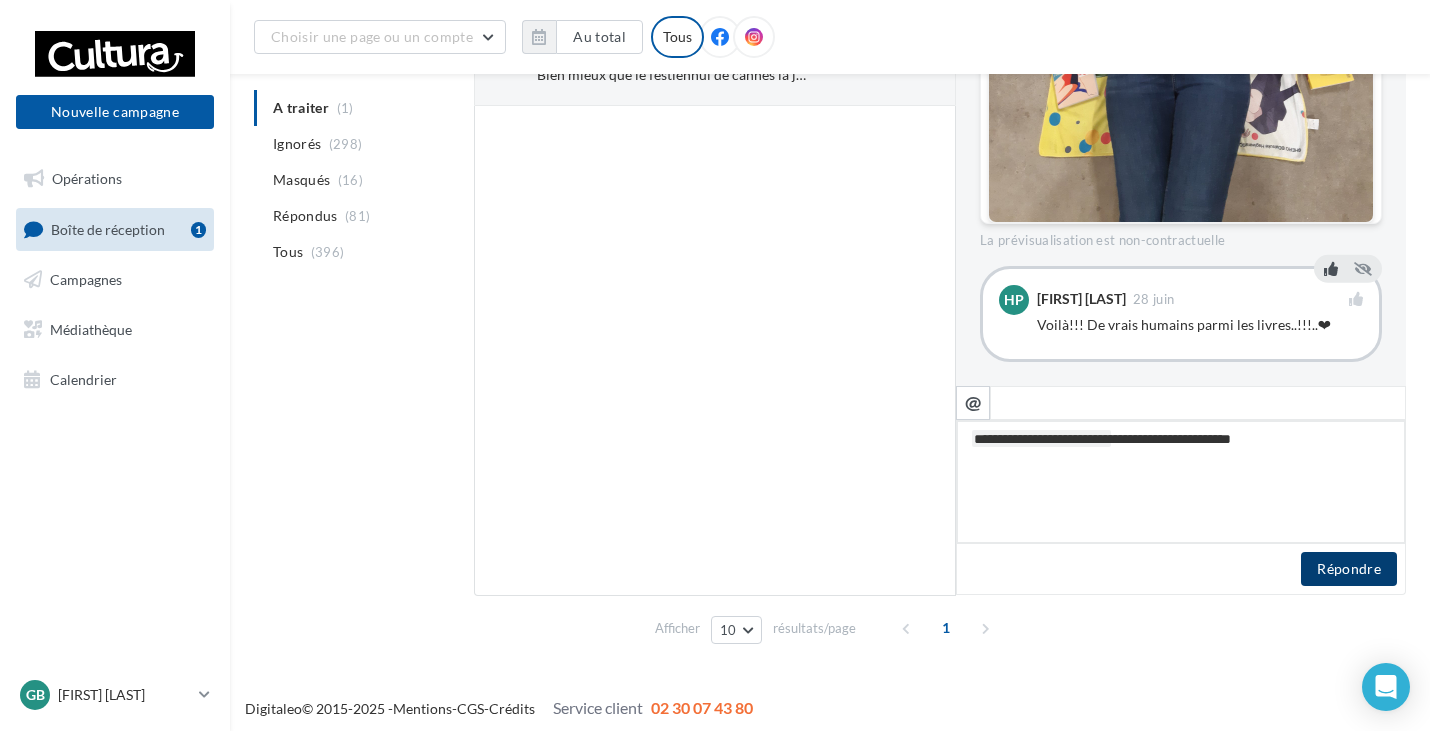 type on "**********" 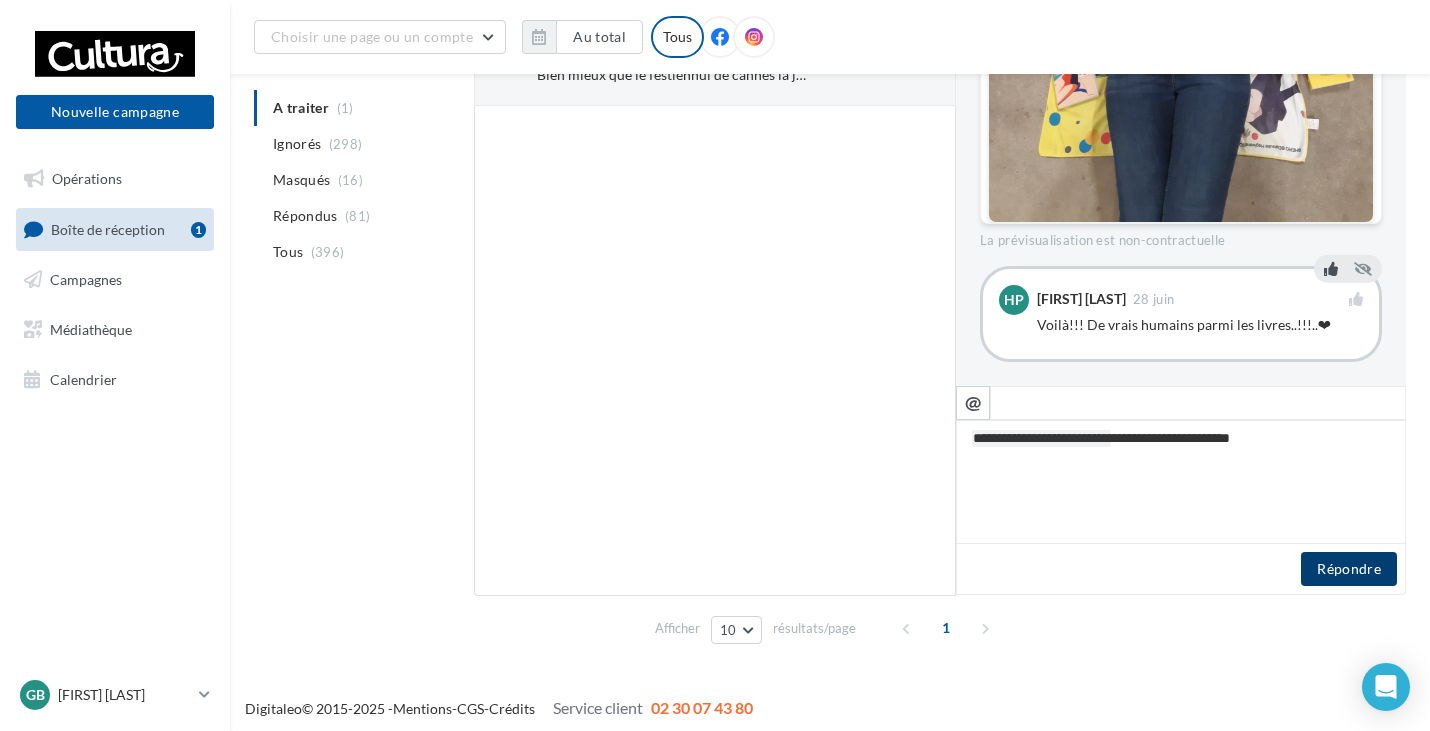 click on "Répondre" at bounding box center [1349, 569] 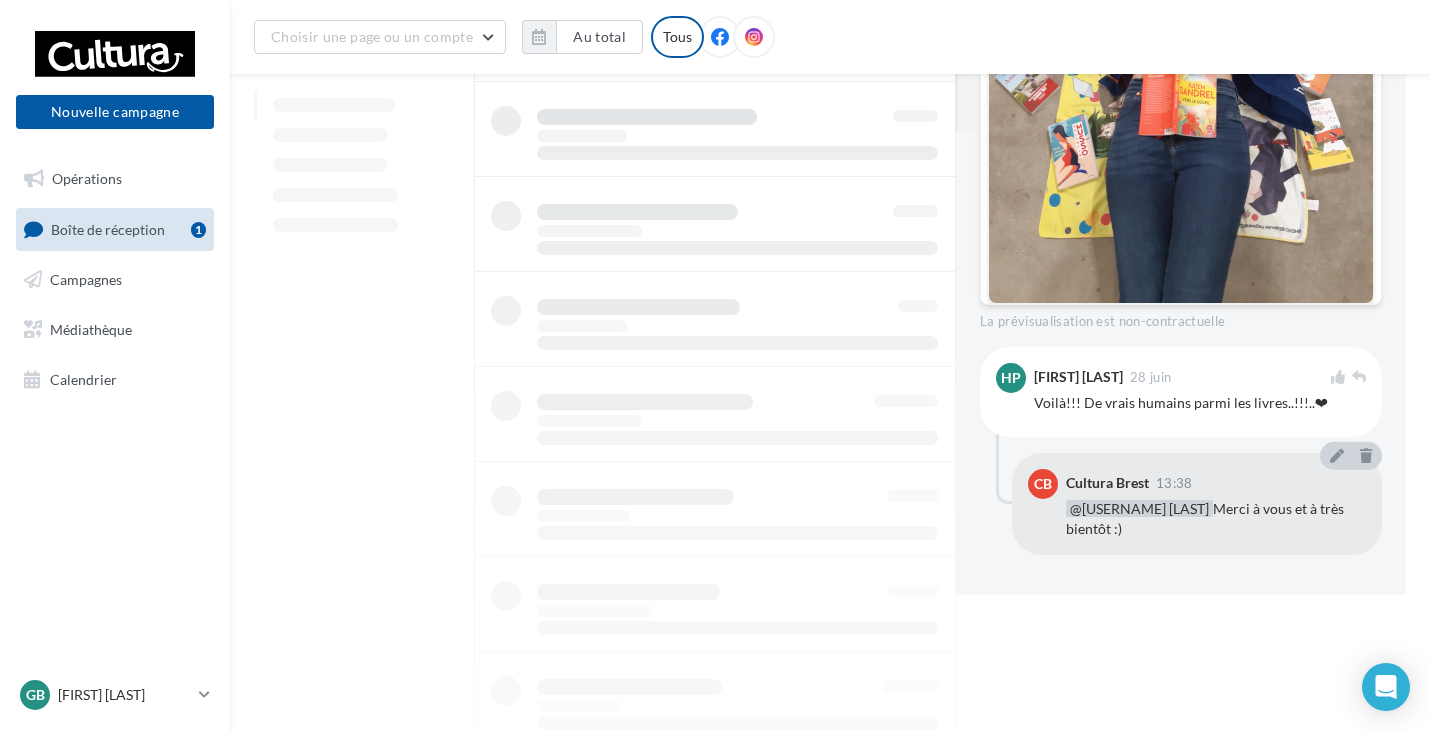 scroll, scrollTop: 464, scrollLeft: 0, axis: vertical 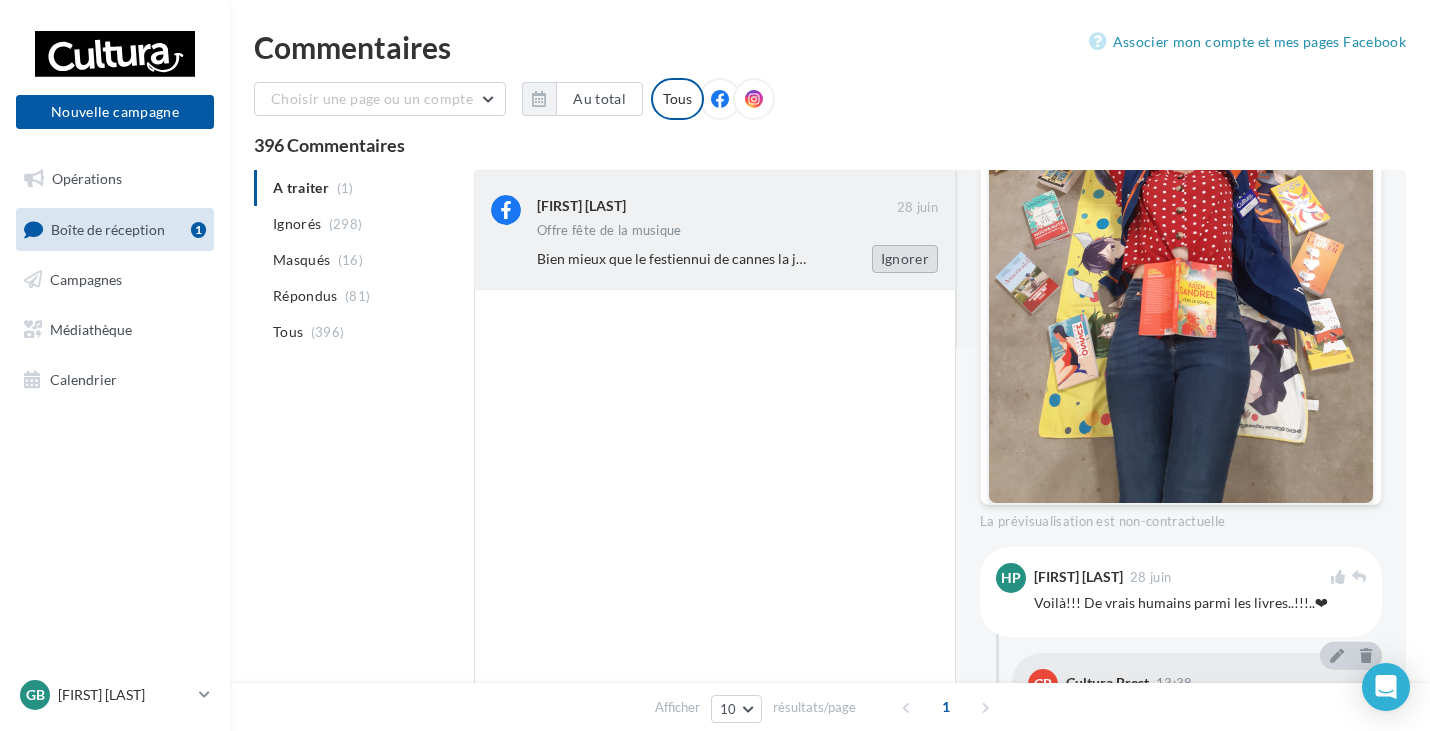 click on "Ignorer" at bounding box center [905, 259] 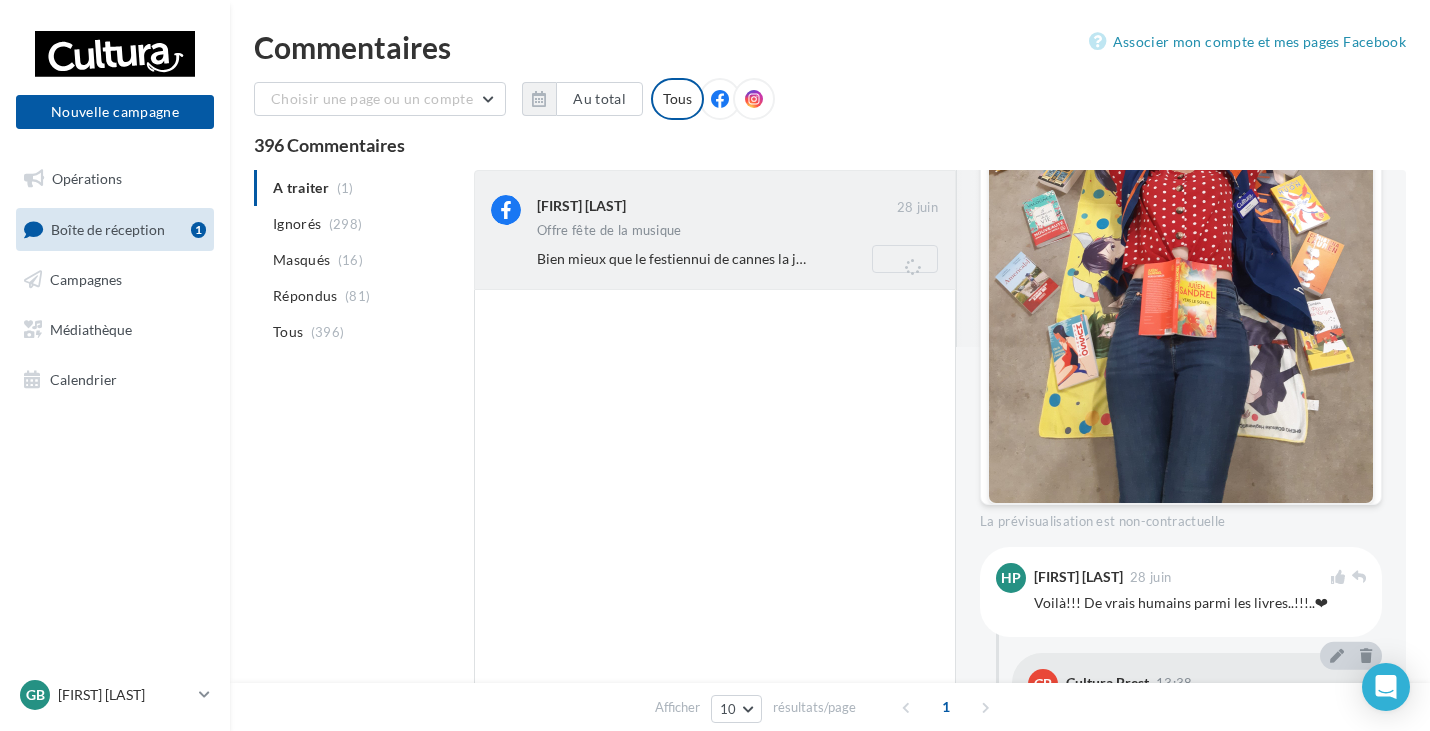 scroll, scrollTop: 211, scrollLeft: 0, axis: vertical 